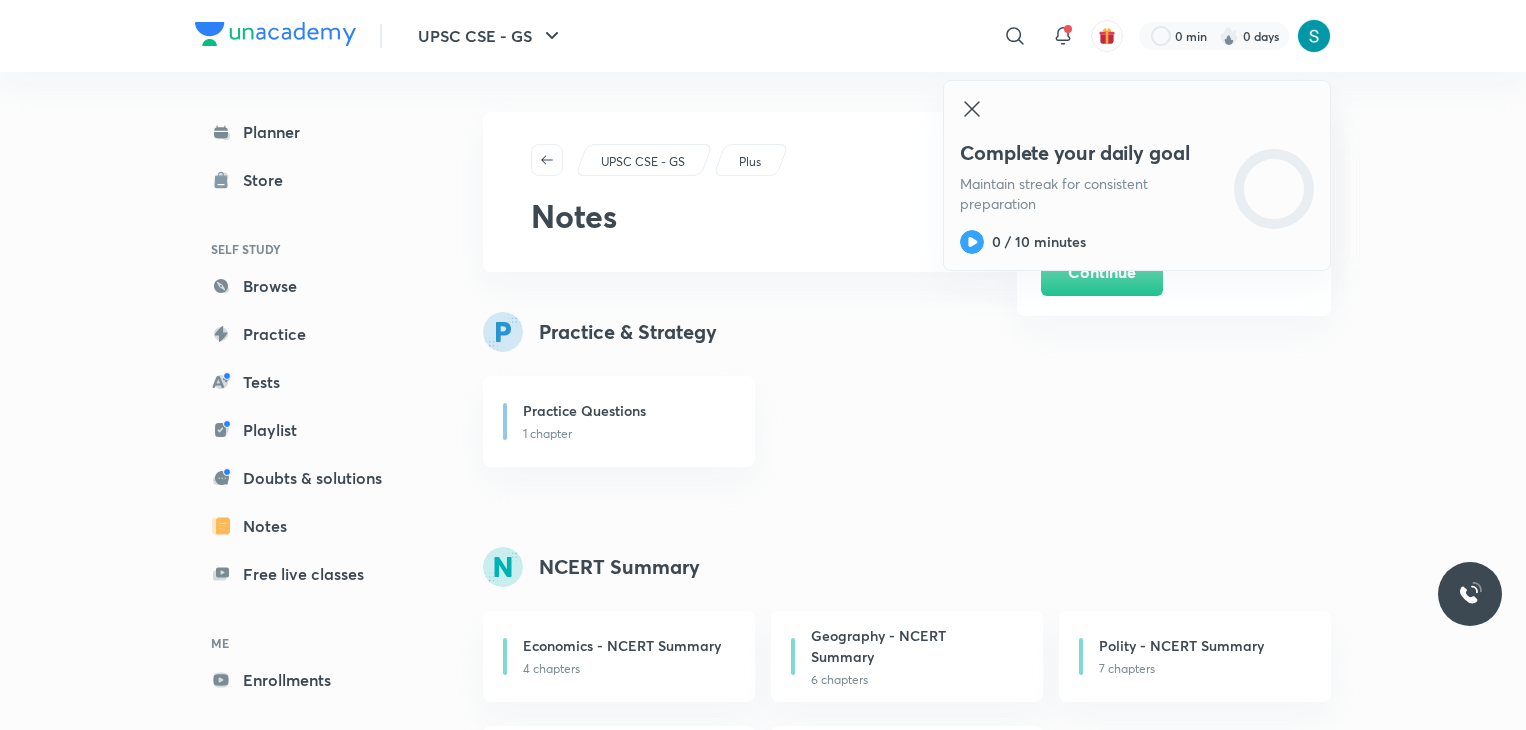 scroll, scrollTop: 200, scrollLeft: 0, axis: vertical 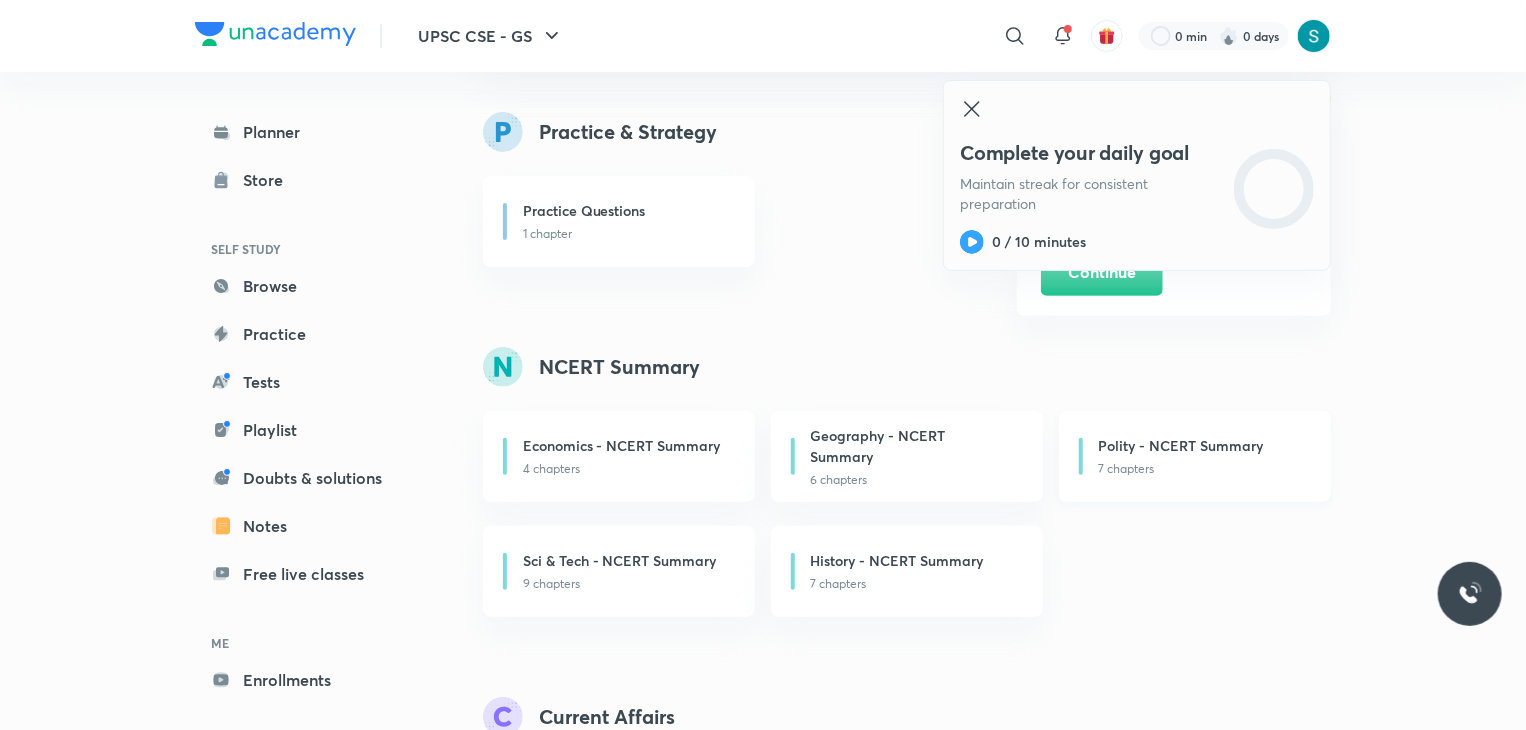 click on "7 chapters" at bounding box center [1203, 469] 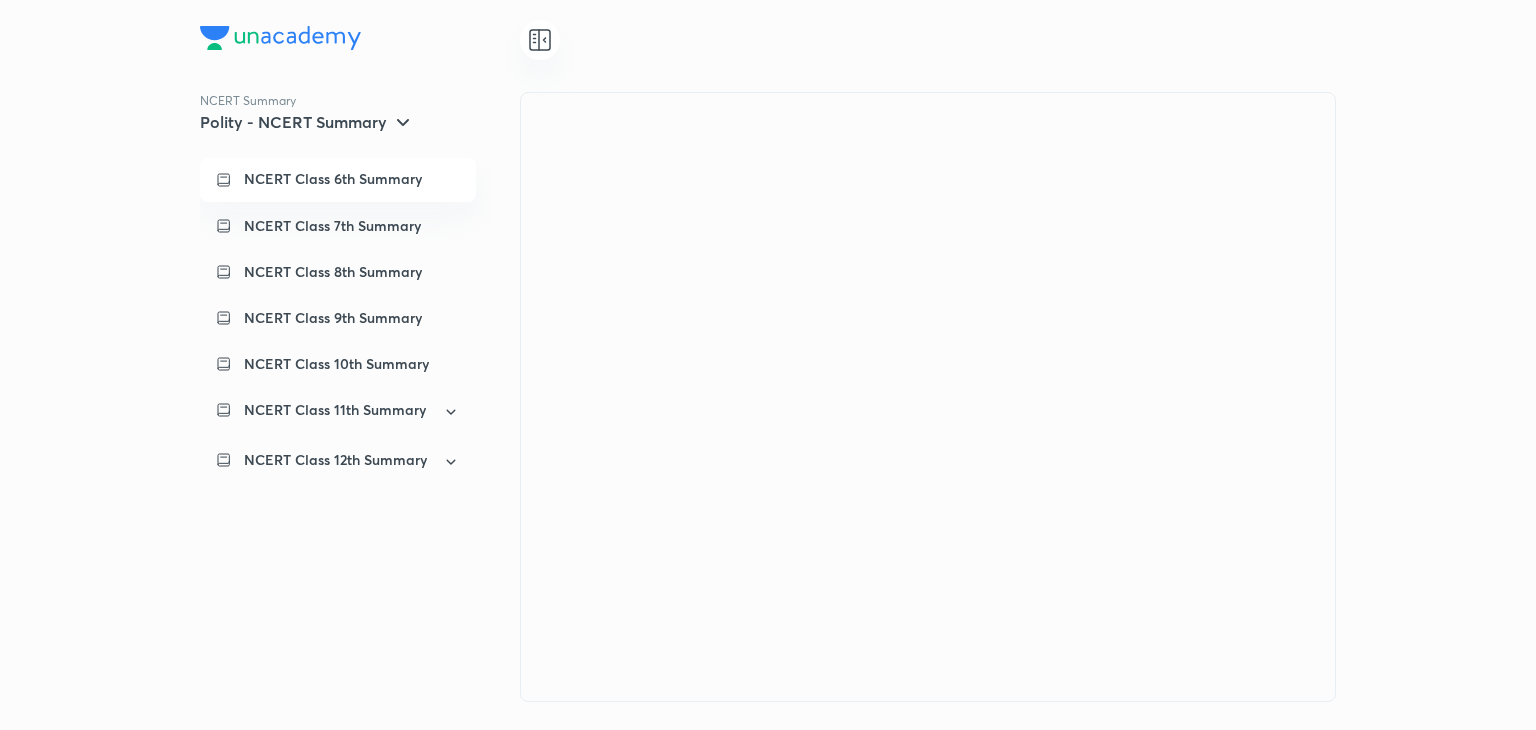 scroll, scrollTop: 0, scrollLeft: 0, axis: both 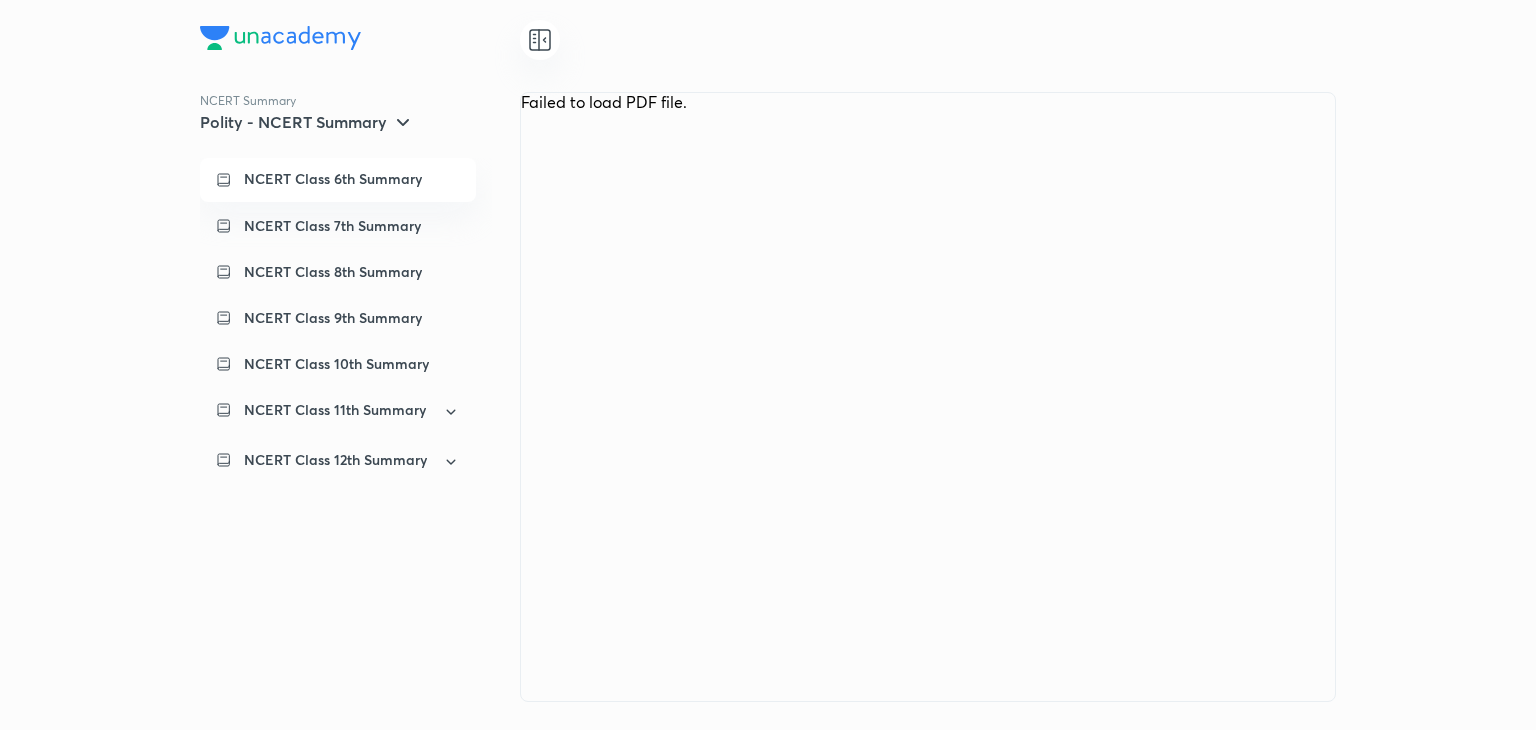 click on "NCERT Class 6th Summary" at bounding box center (333, 179) 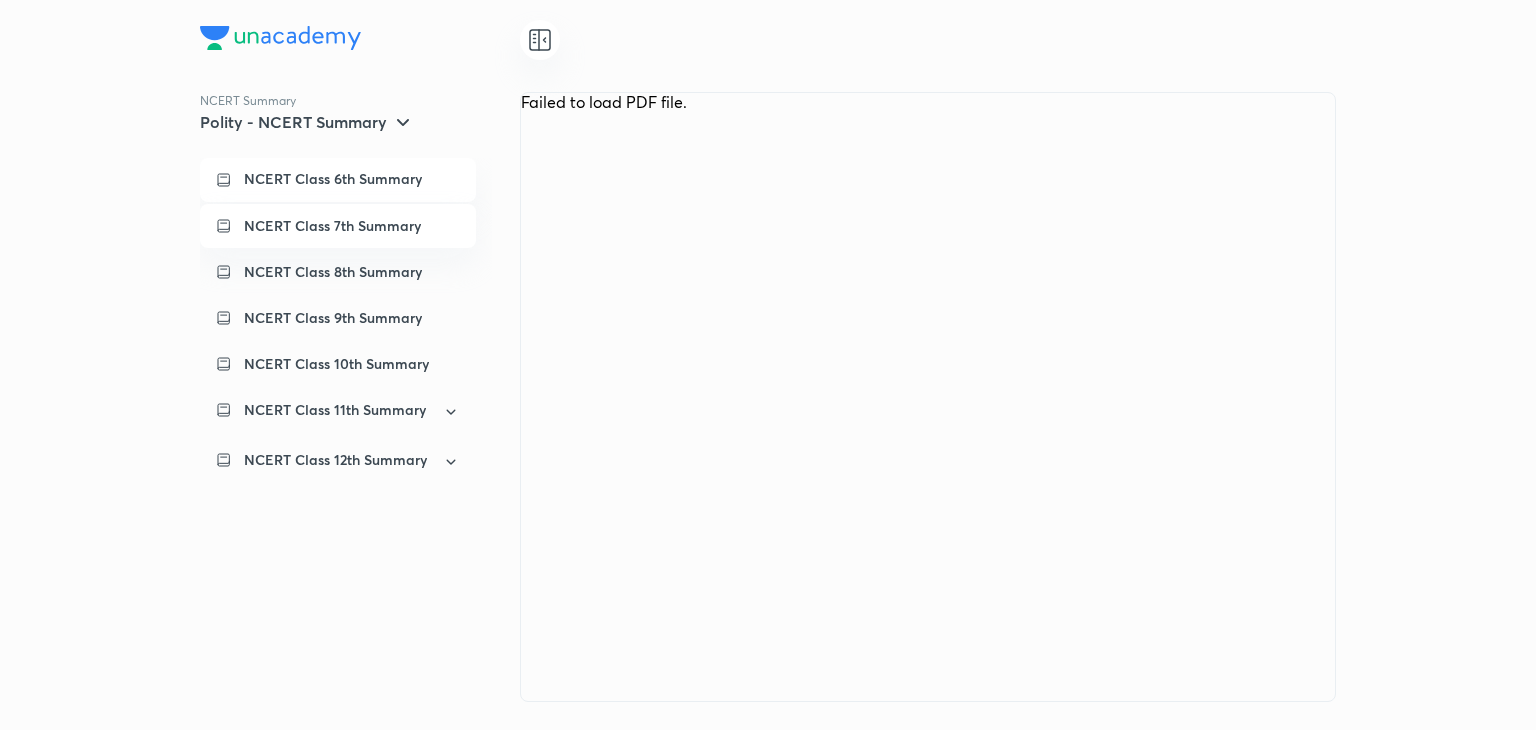 click on "NCERT Class 7th Summary" at bounding box center (332, 226) 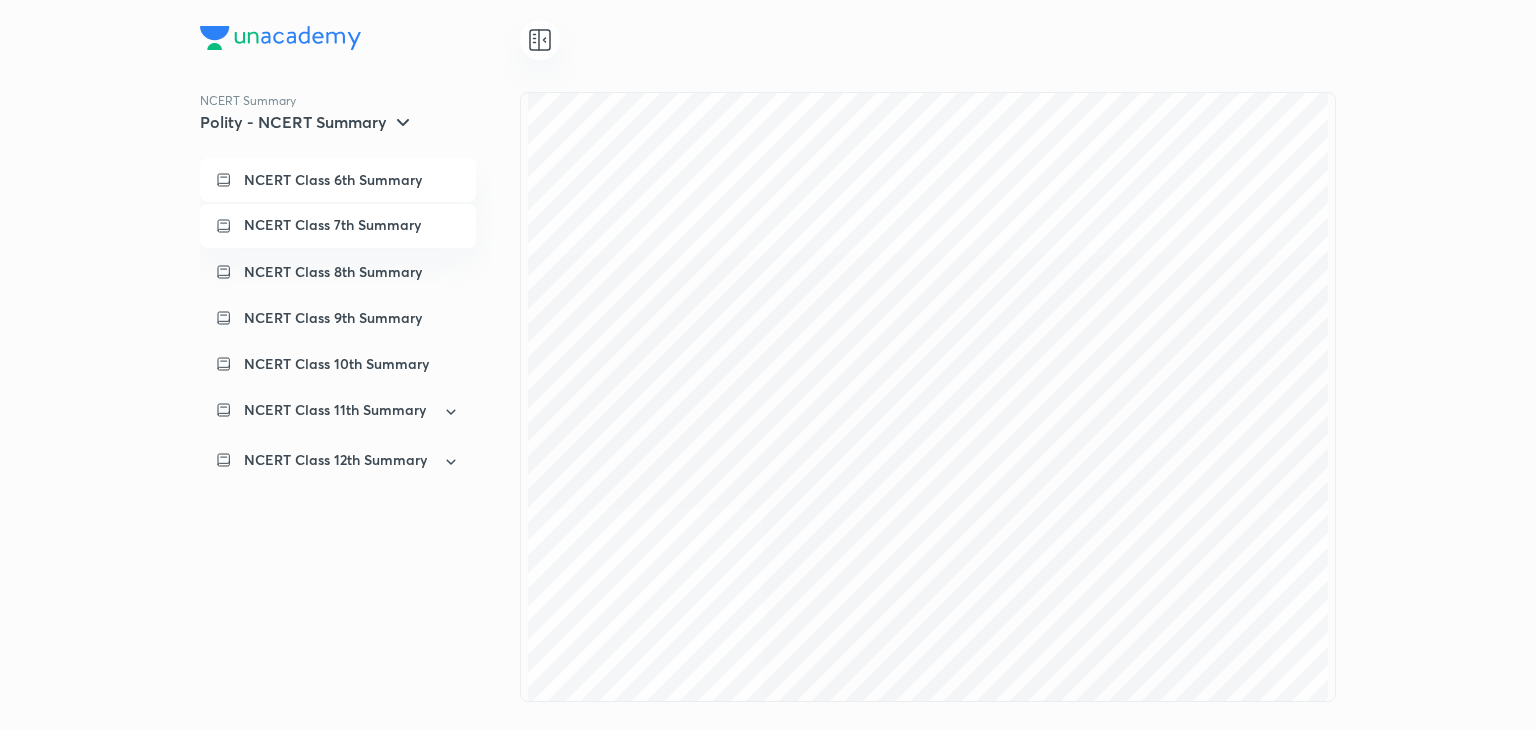 click on "NCERT Class 6th Summary" at bounding box center [333, 180] 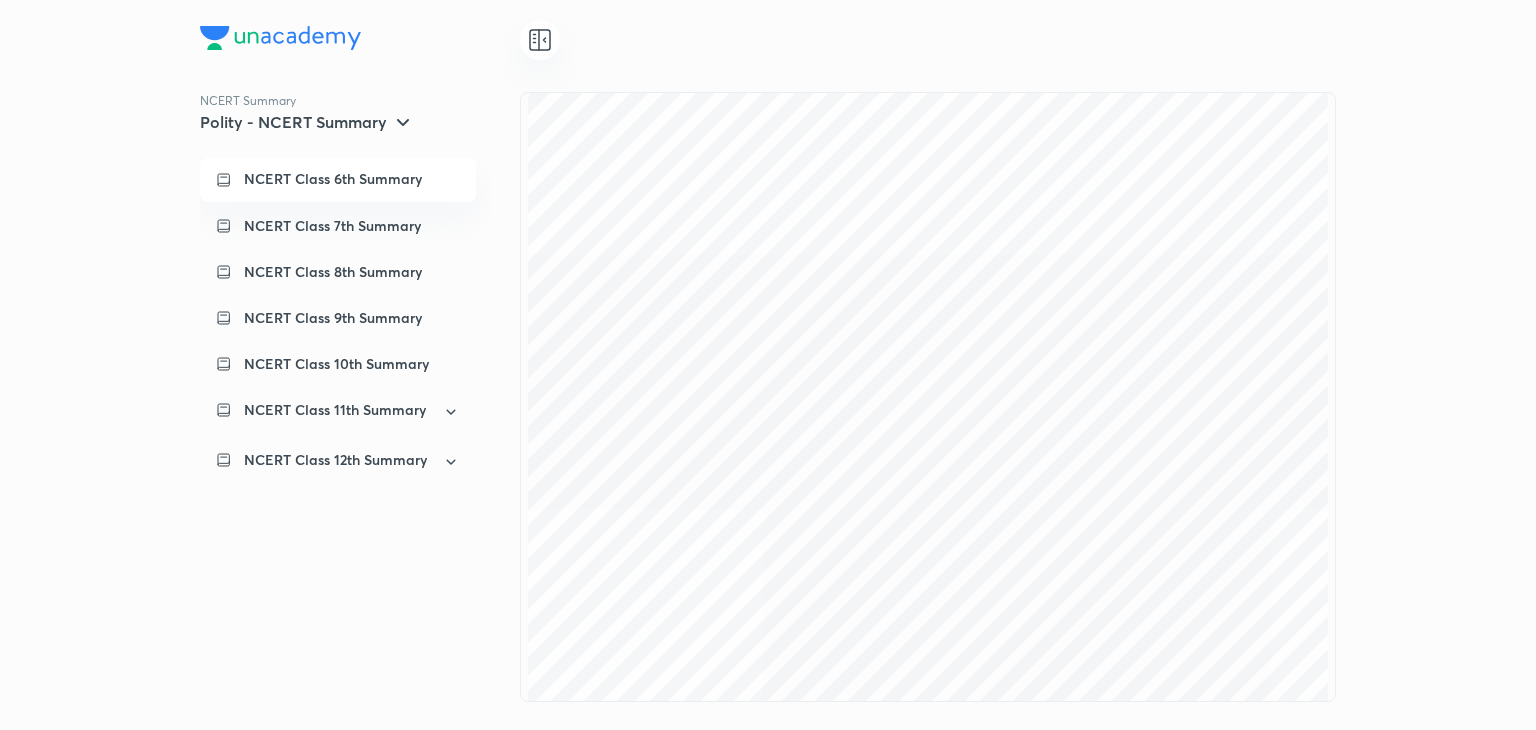 scroll, scrollTop: 0, scrollLeft: 0, axis: both 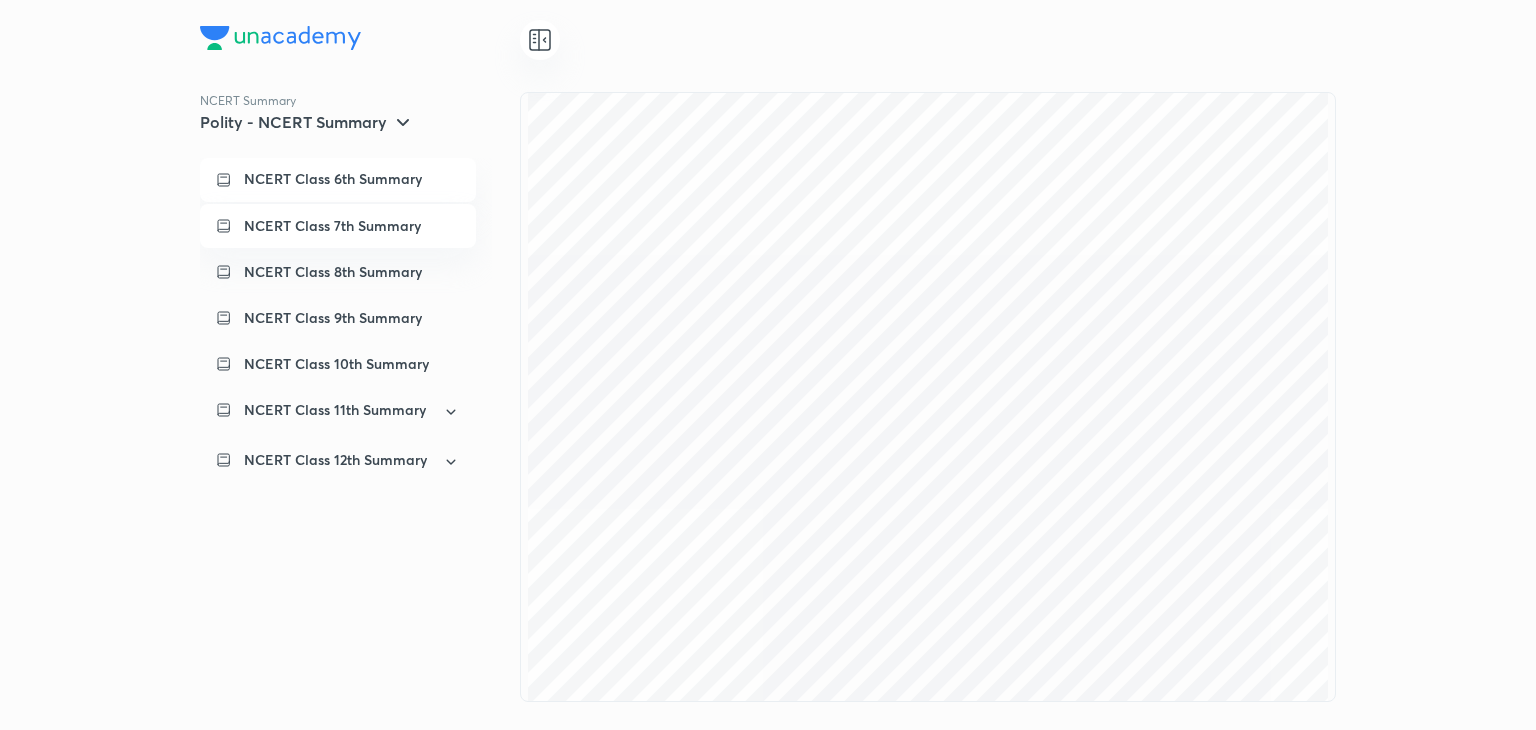 click on "NCERT Class 7th Summary" at bounding box center (338, 226) 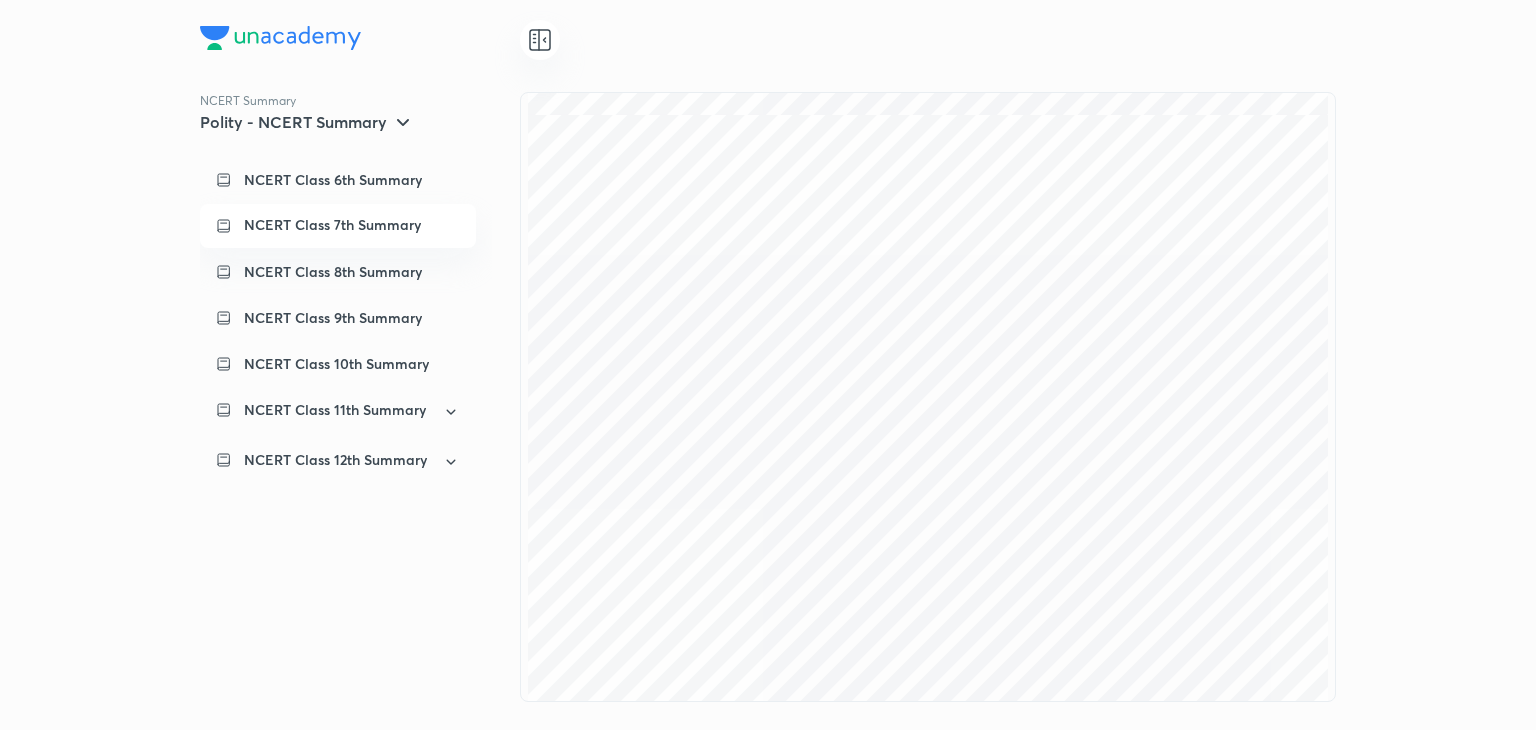 scroll, scrollTop: 0, scrollLeft: 0, axis: both 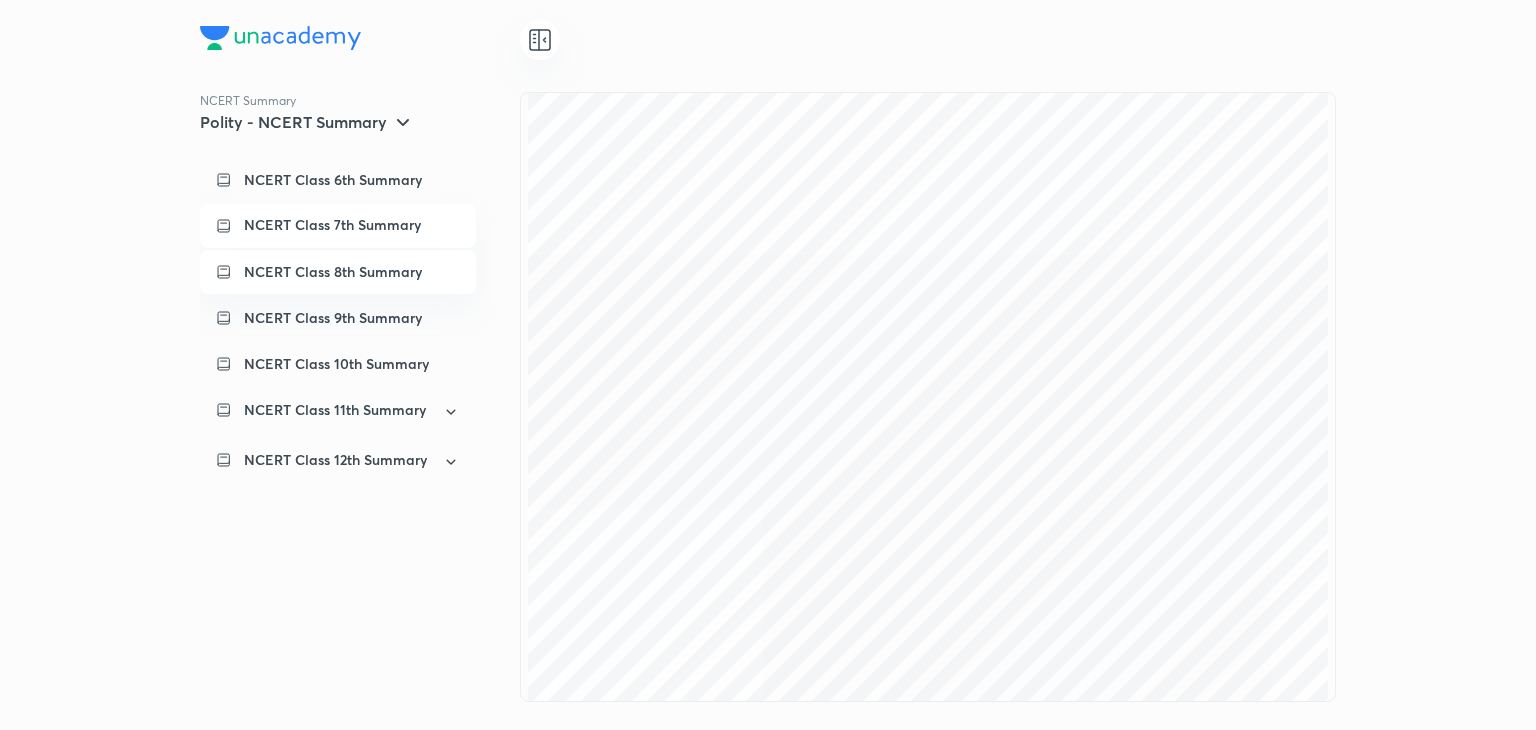 click on "NCERT Class 8th Summary" at bounding box center (338, 272) 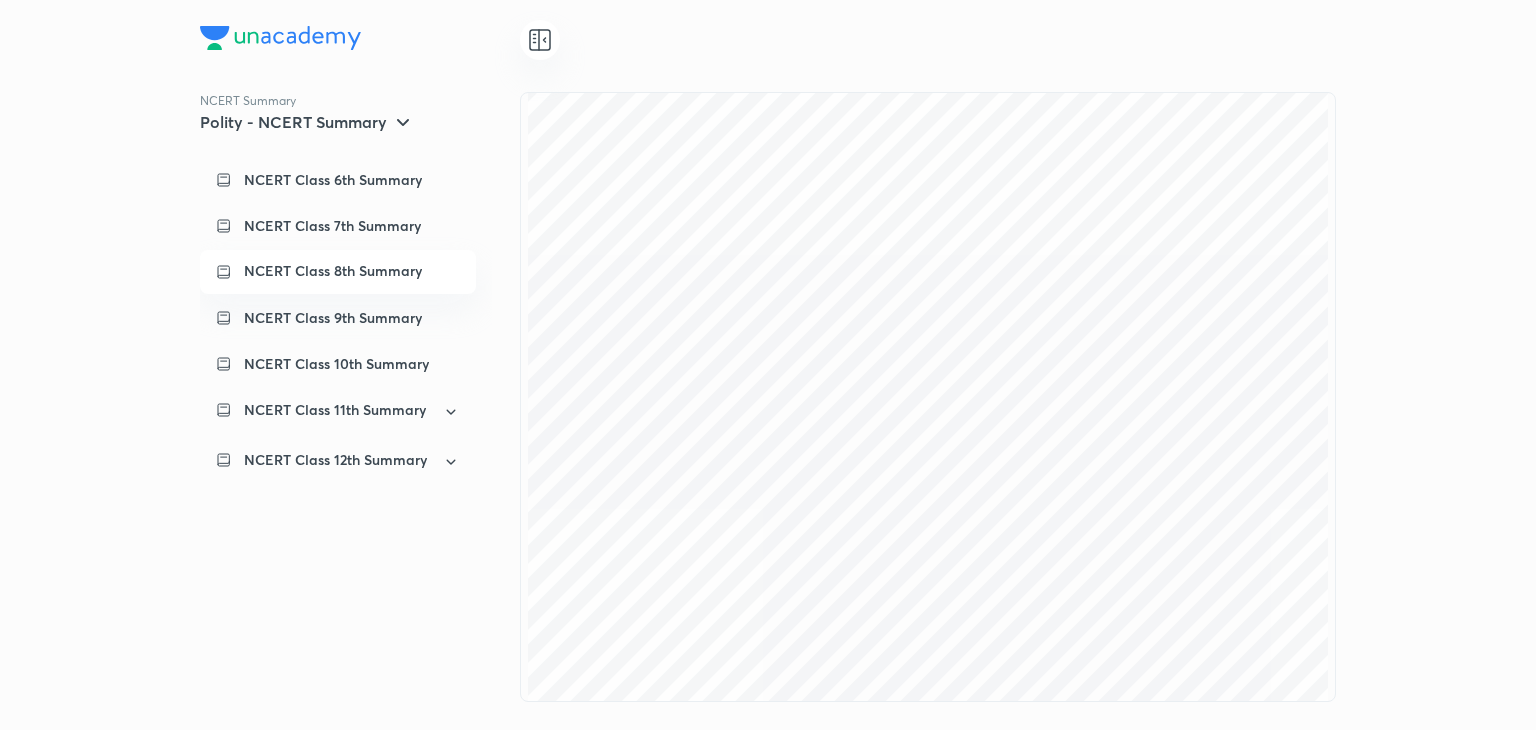 scroll, scrollTop: 514, scrollLeft: 0, axis: vertical 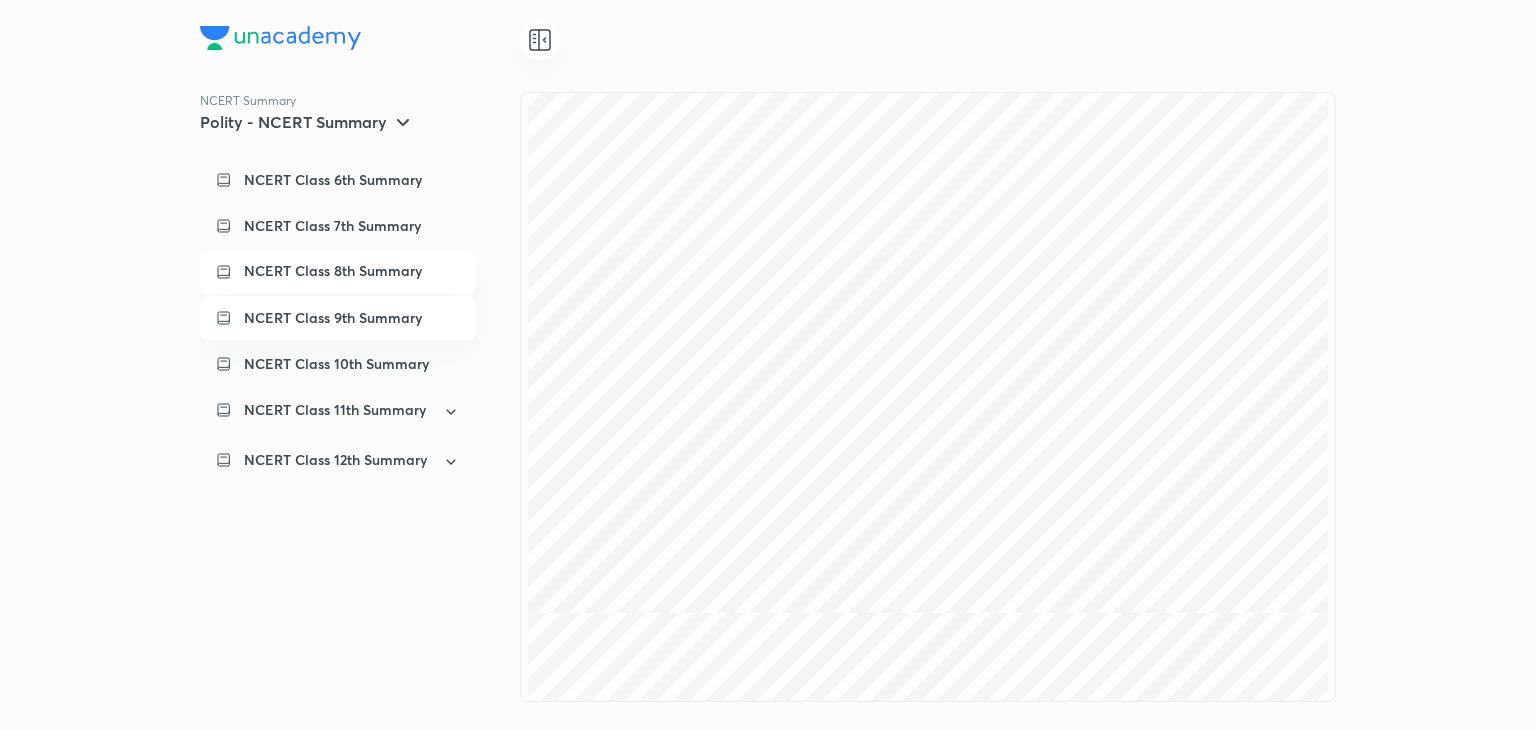 click on "NCERT Class 9th Summary" at bounding box center [333, 318] 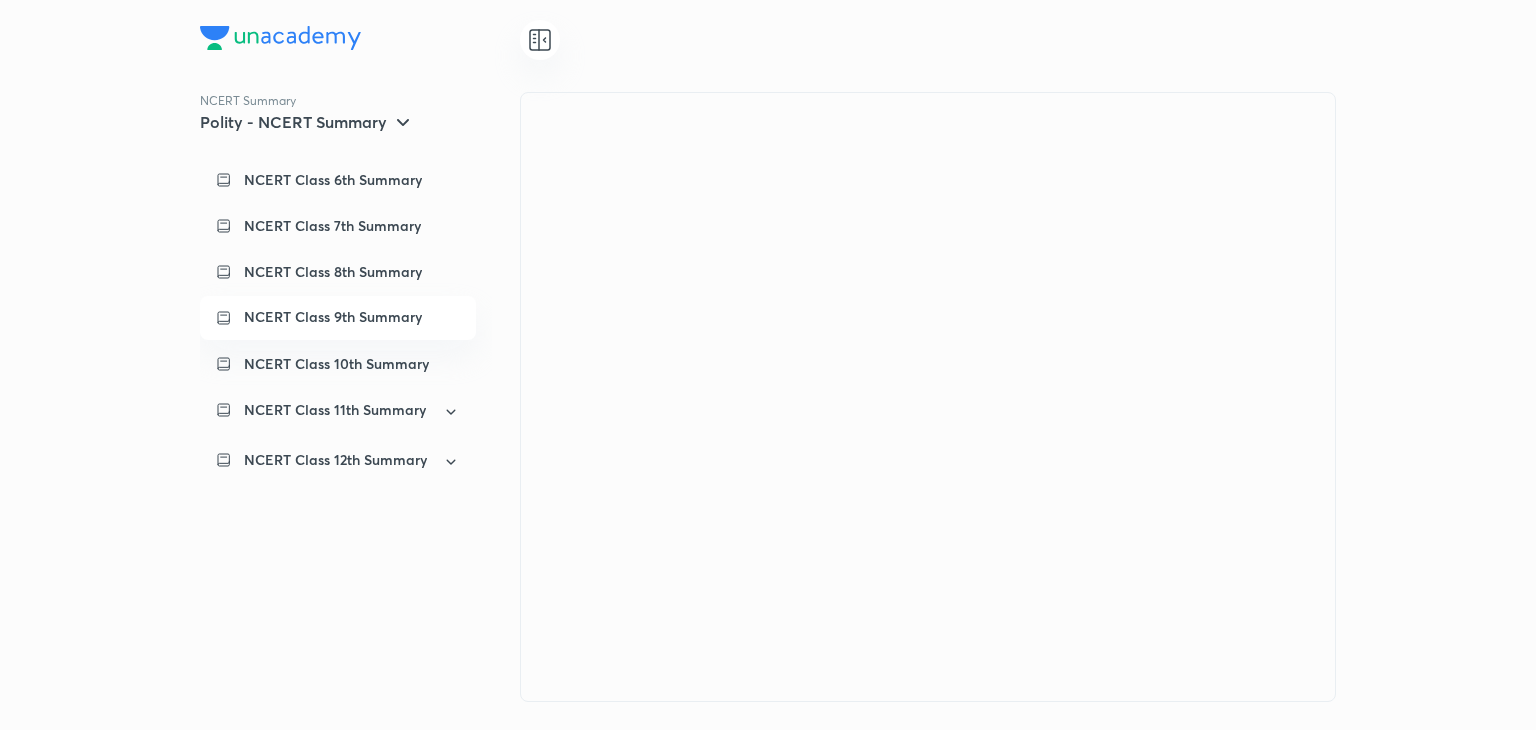 scroll, scrollTop: 0, scrollLeft: 0, axis: both 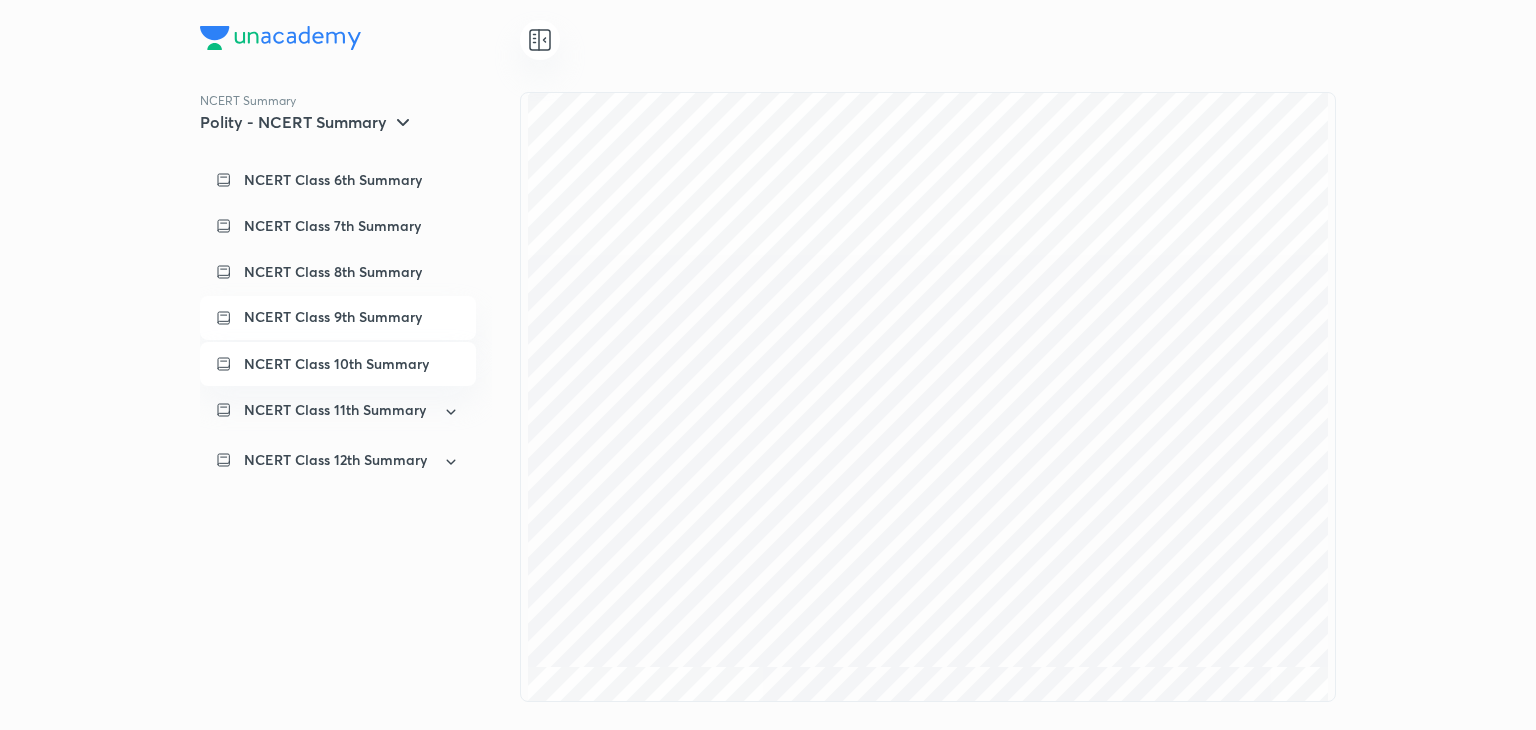 click on "NCERT Class 10th Summary" at bounding box center [338, 364] 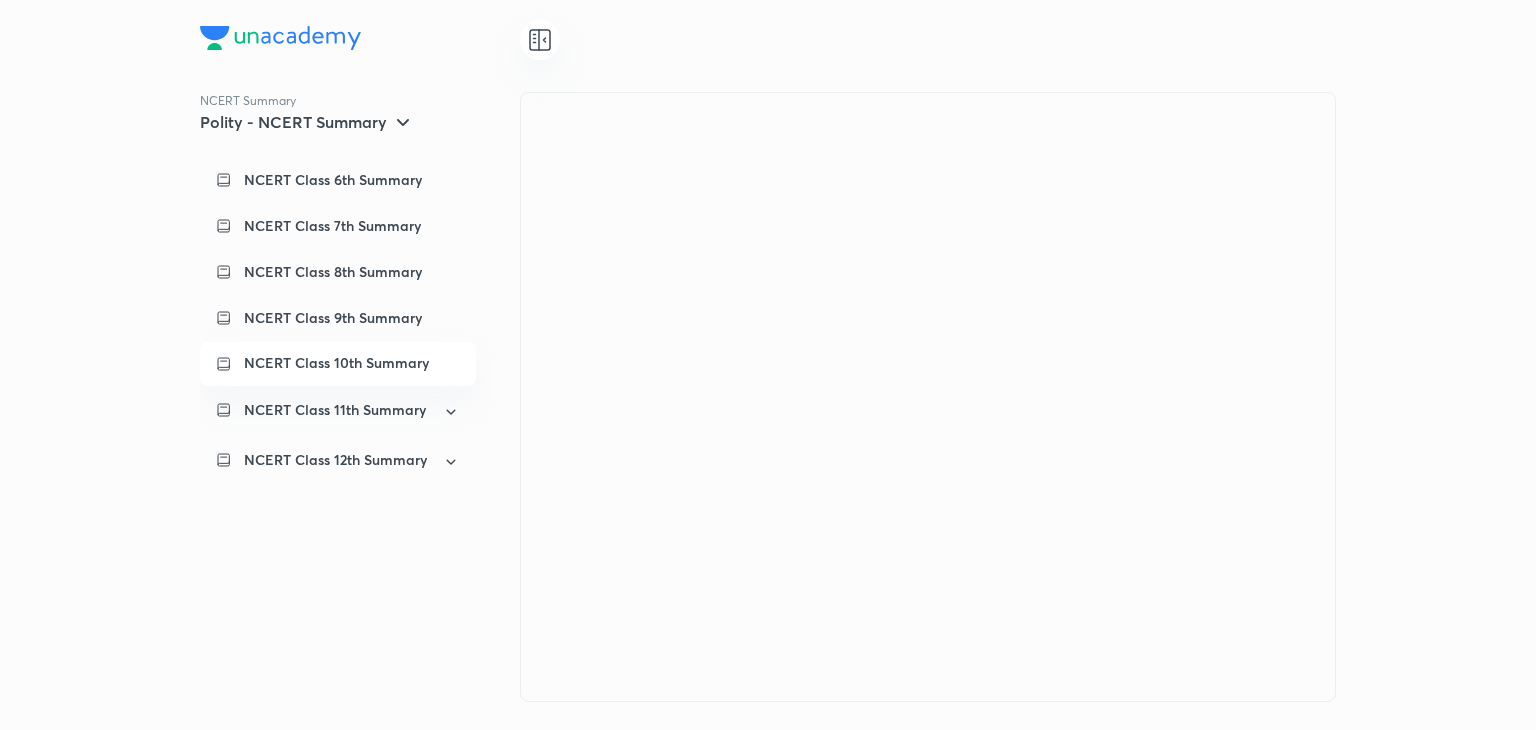 scroll, scrollTop: 0, scrollLeft: 0, axis: both 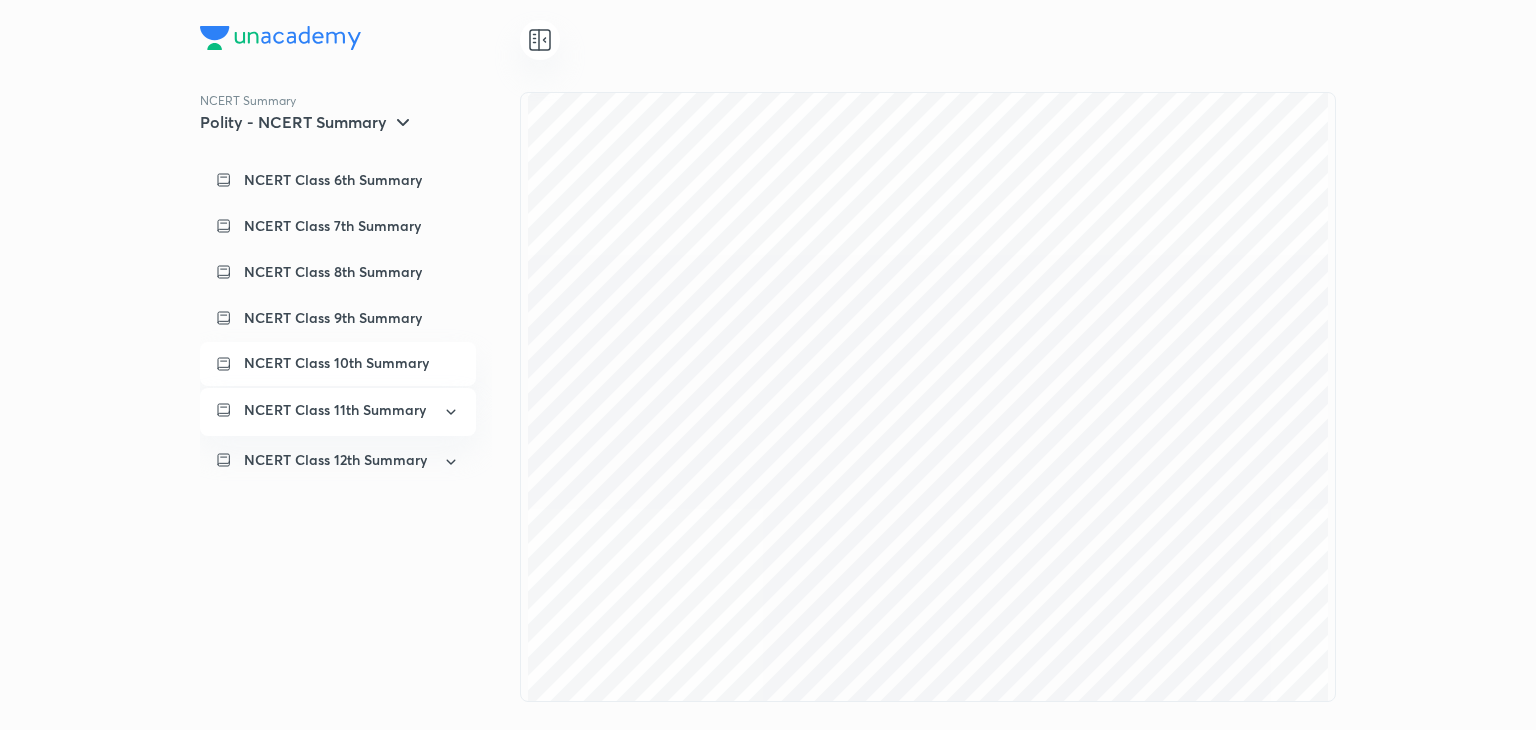 click on "NCERT Class 11th Summary" at bounding box center [338, 412] 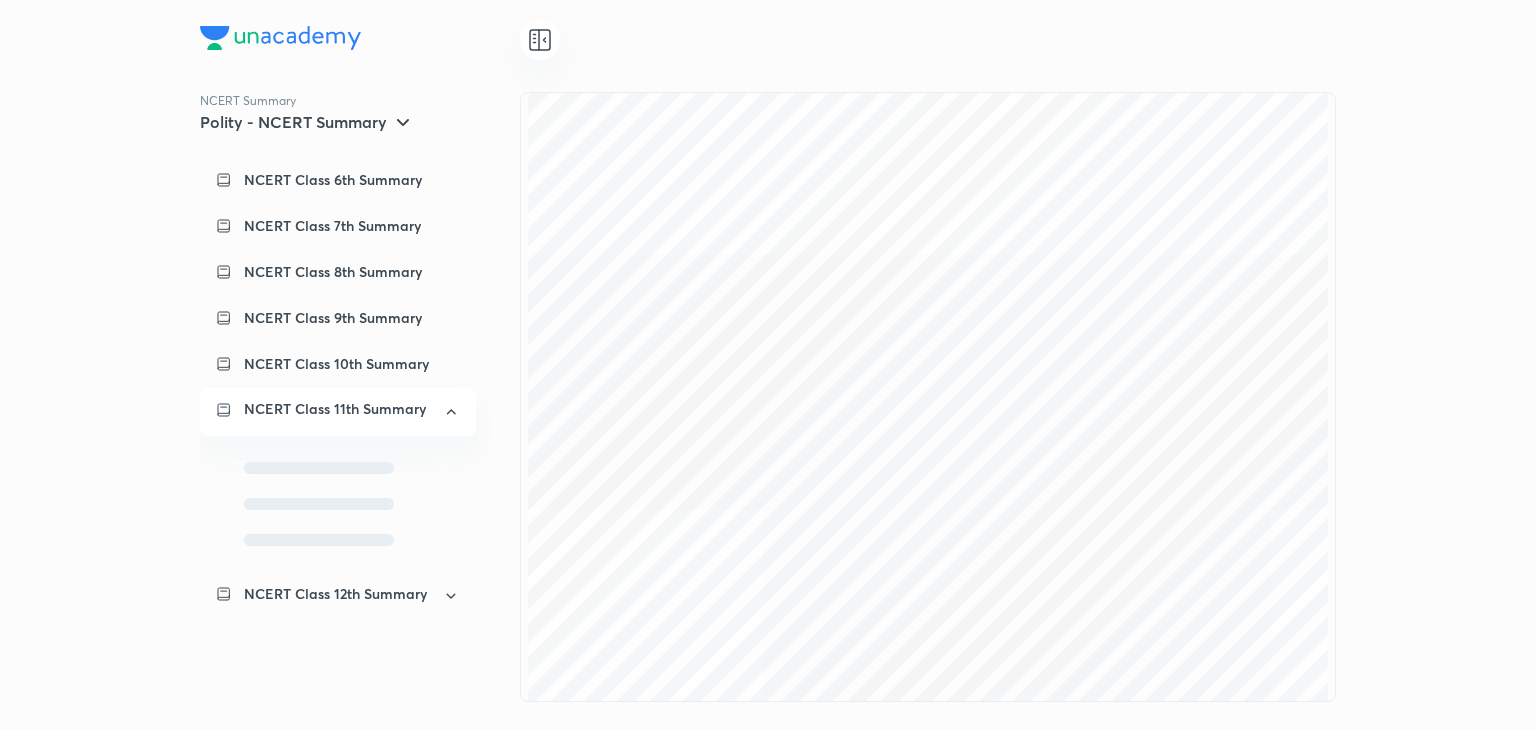 scroll, scrollTop: 0, scrollLeft: 0, axis: both 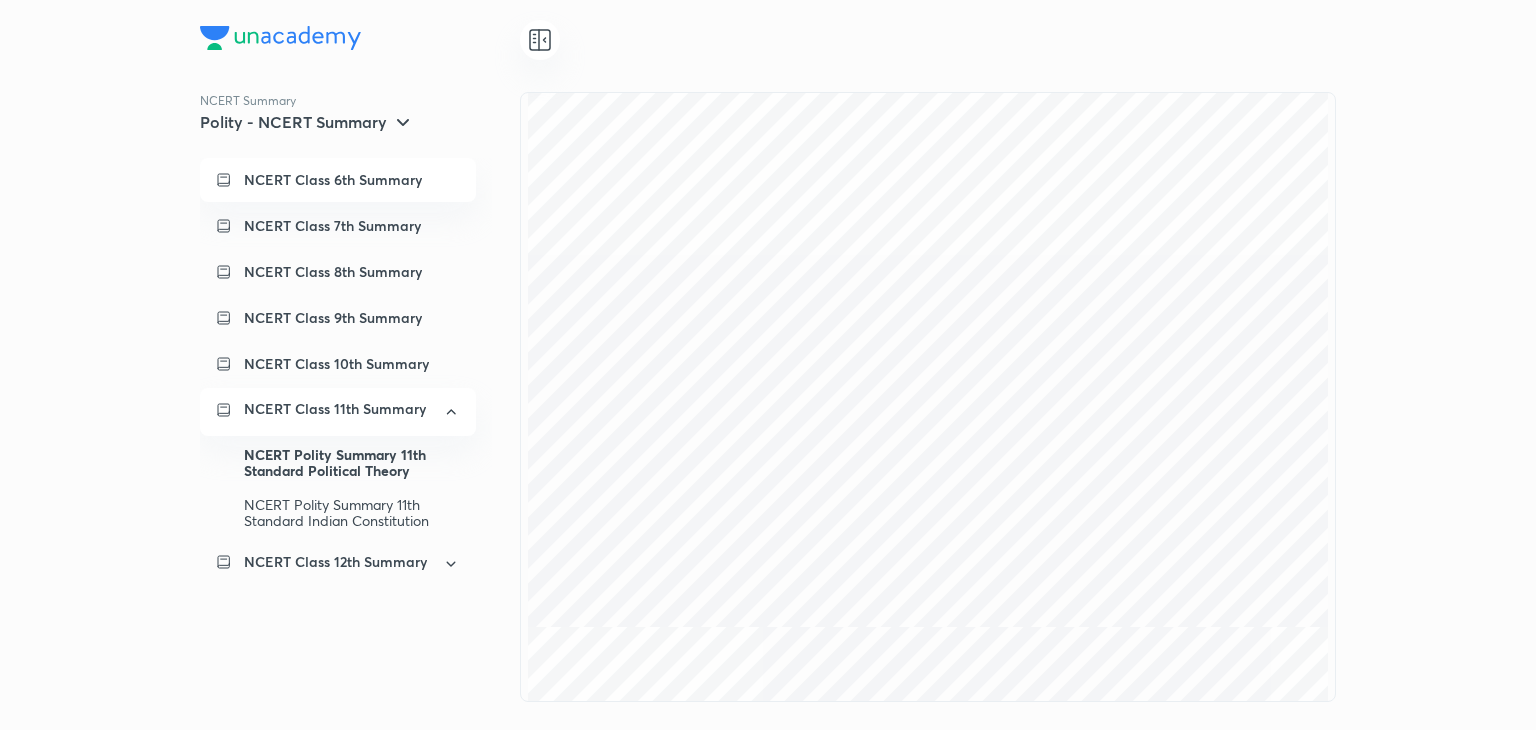 click on "NCERT Class 6th Summary" at bounding box center [352, 180] 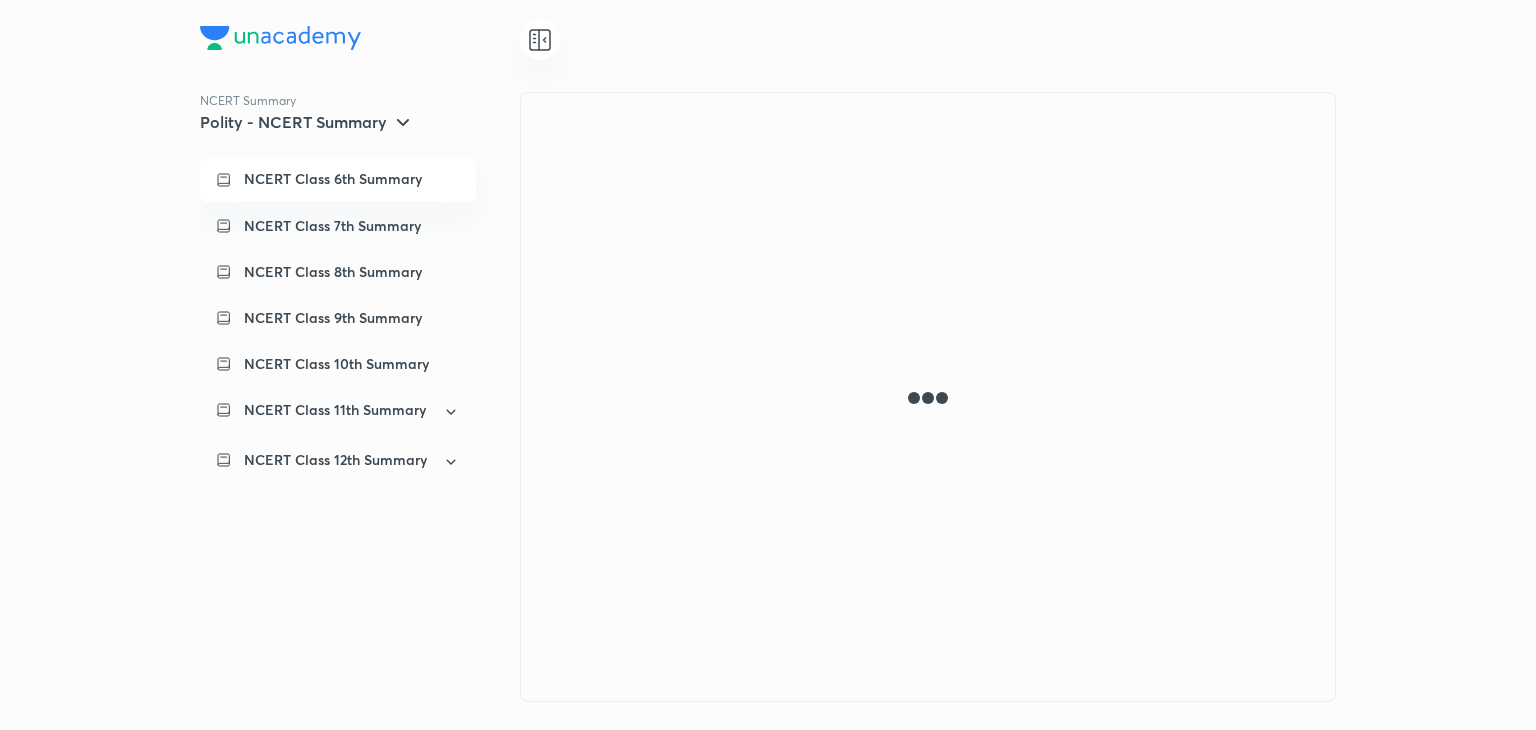 scroll, scrollTop: 0, scrollLeft: 0, axis: both 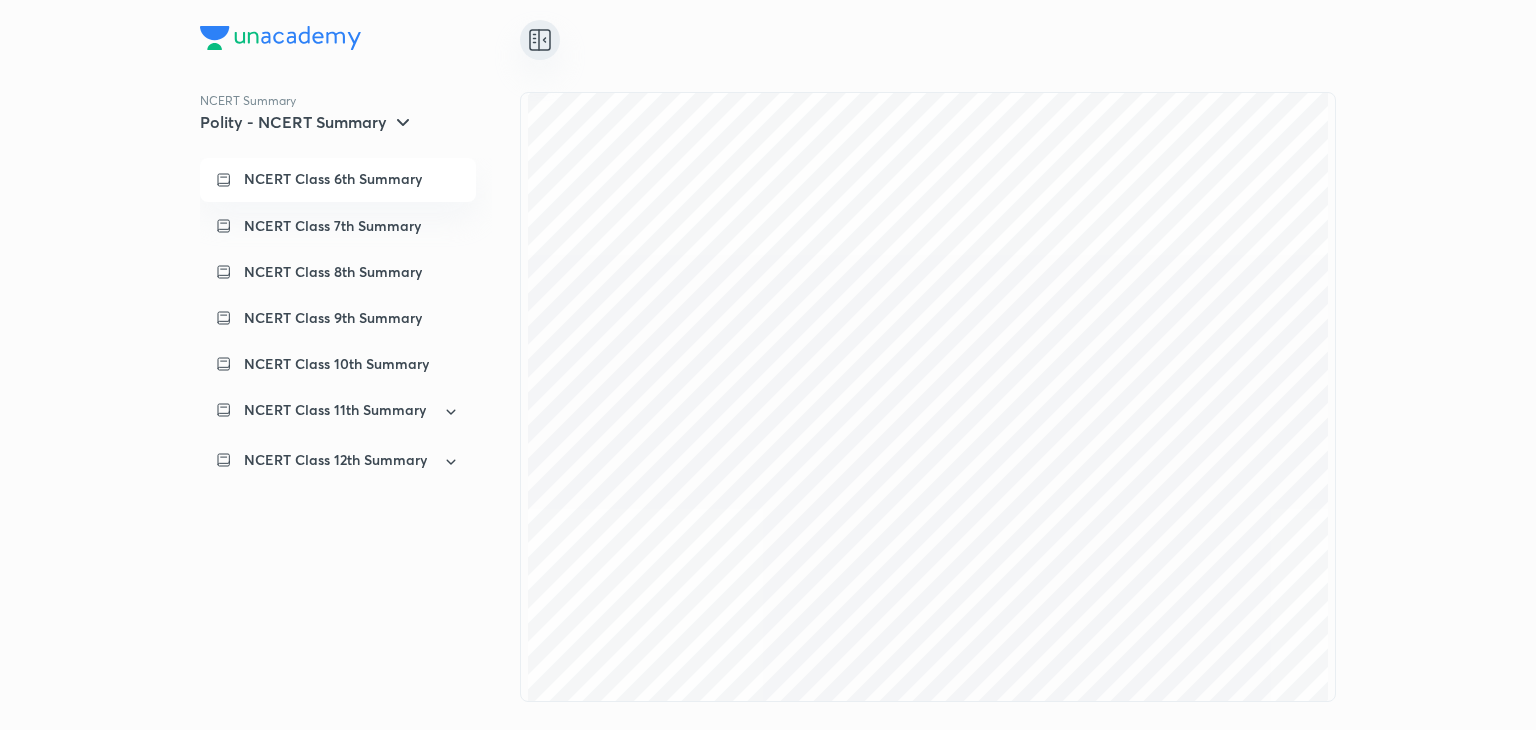 click 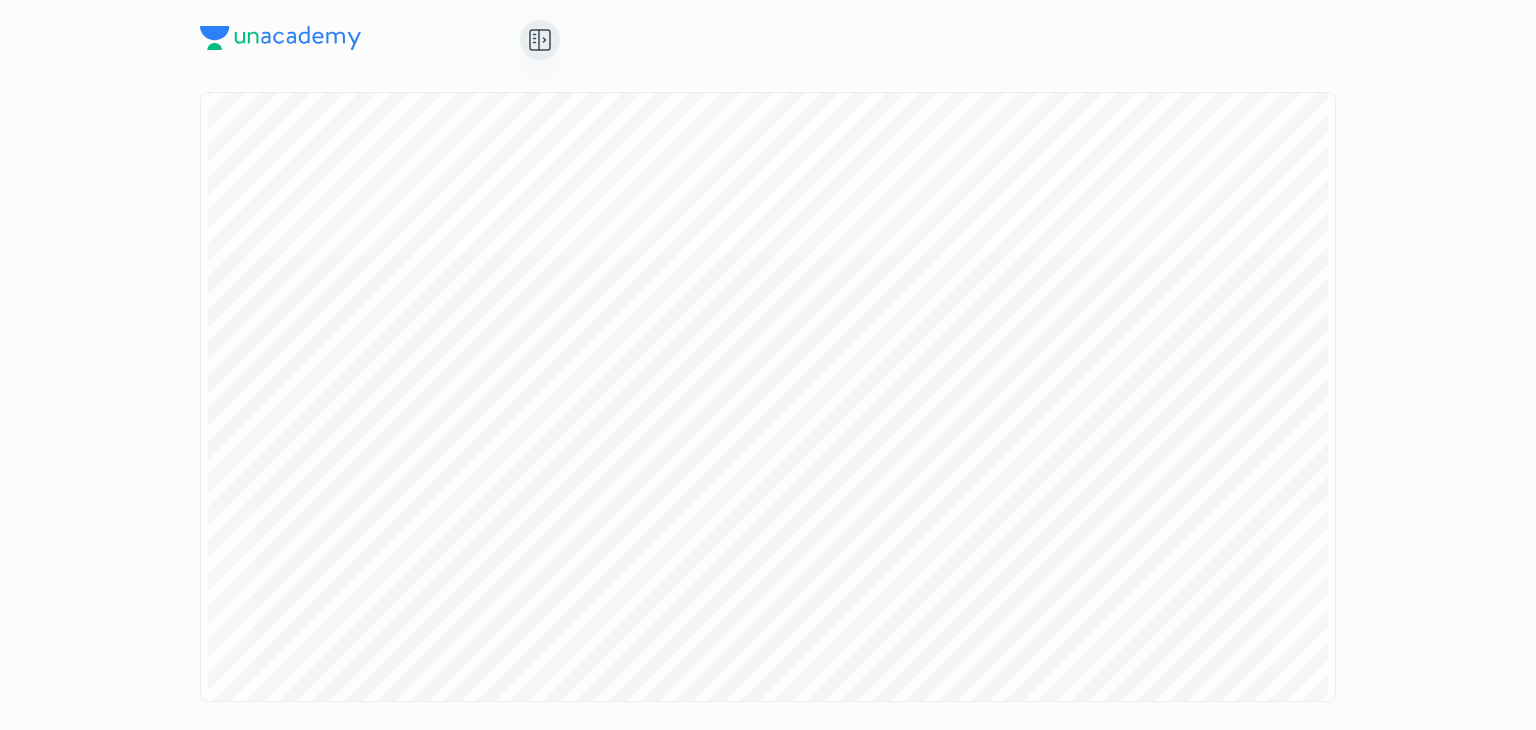 scroll, scrollTop: 6000, scrollLeft: 0, axis: vertical 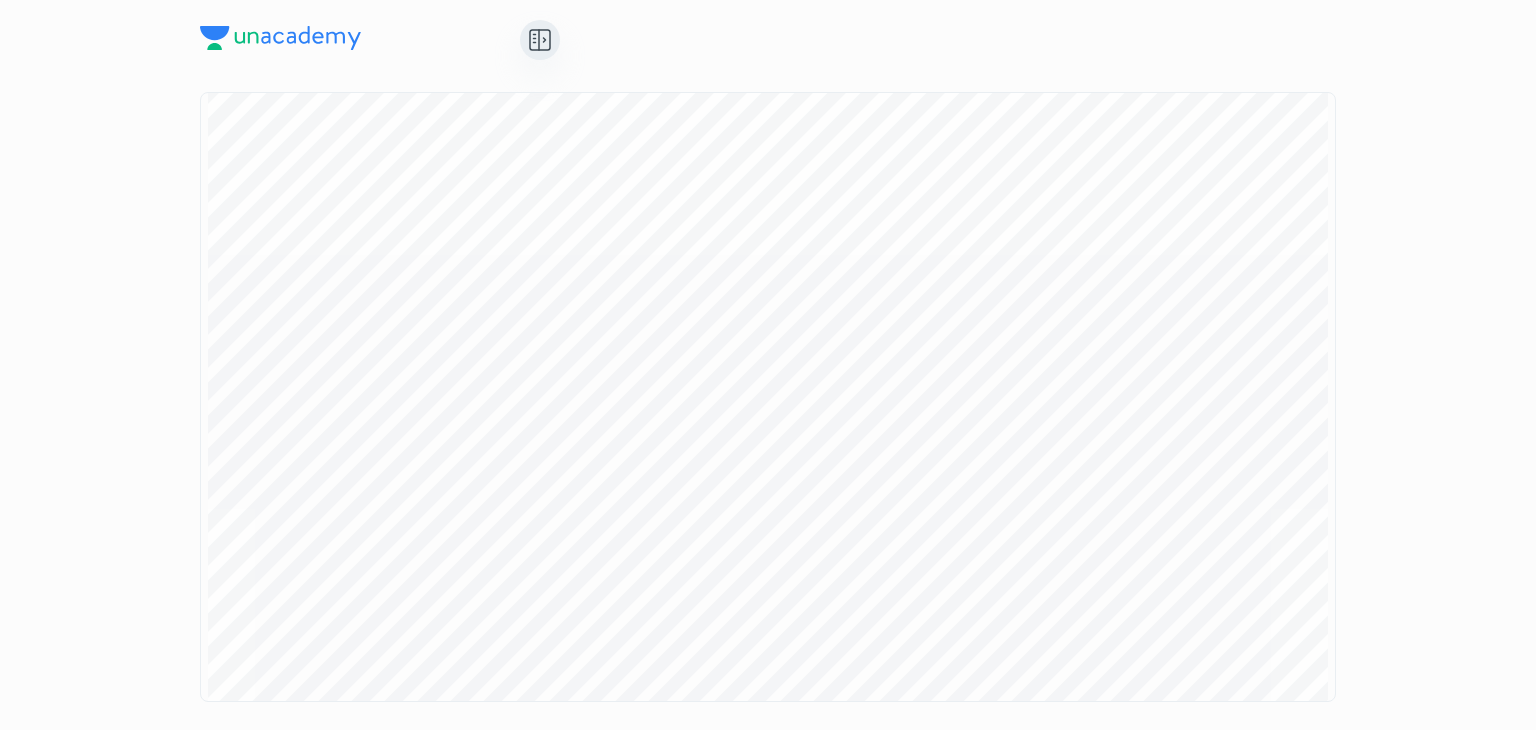 click on "NCERT Summary Polity - NCERT Summary NCERT Class 6th Summary NCERT Class 7th Summary NCERT Class 8th Summary  NCERT Class 9th Summary NCERT Class 10th Summary NCERT Class 11th Summary NCERT Class 12th Summary" at bounding box center (768, 365) 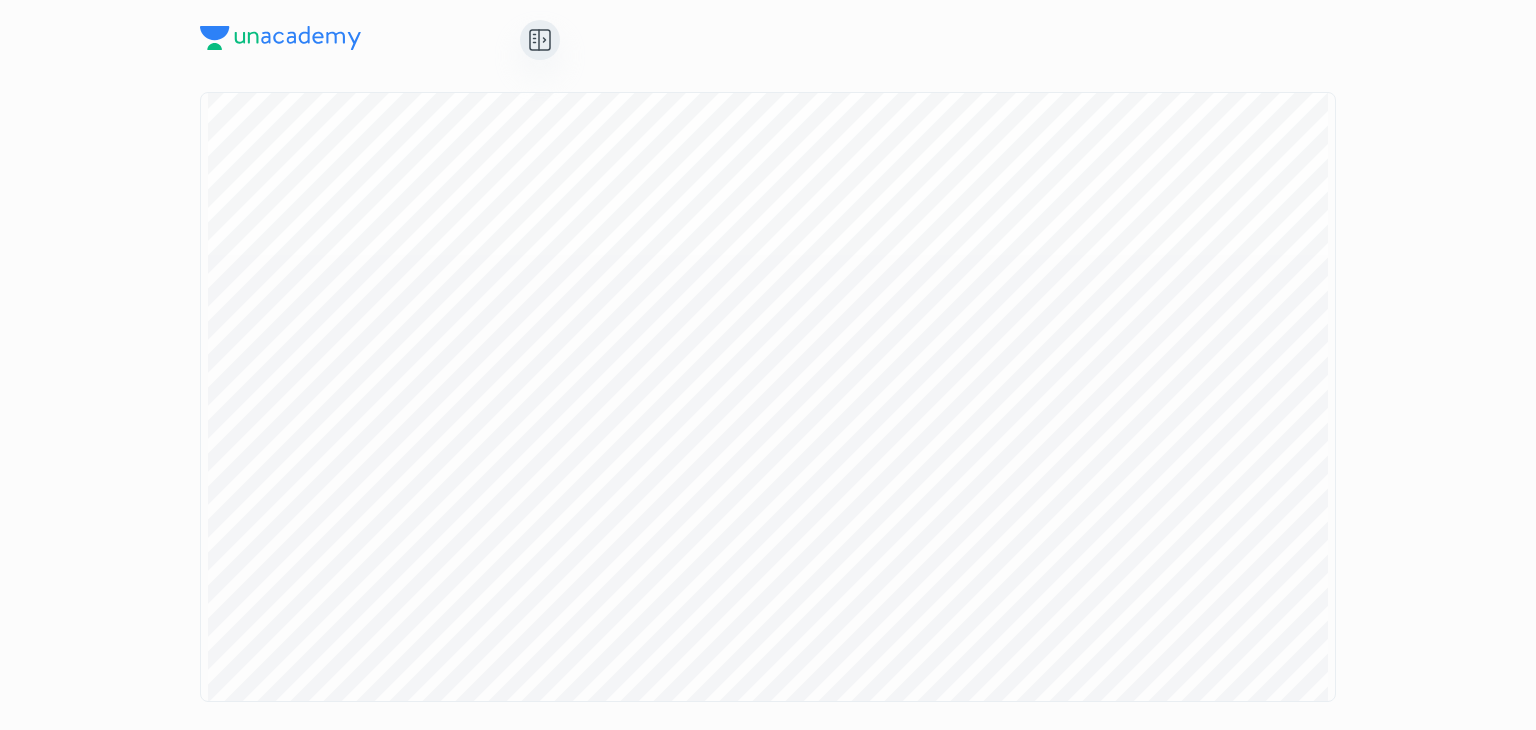 scroll, scrollTop: 6584, scrollLeft: 0, axis: vertical 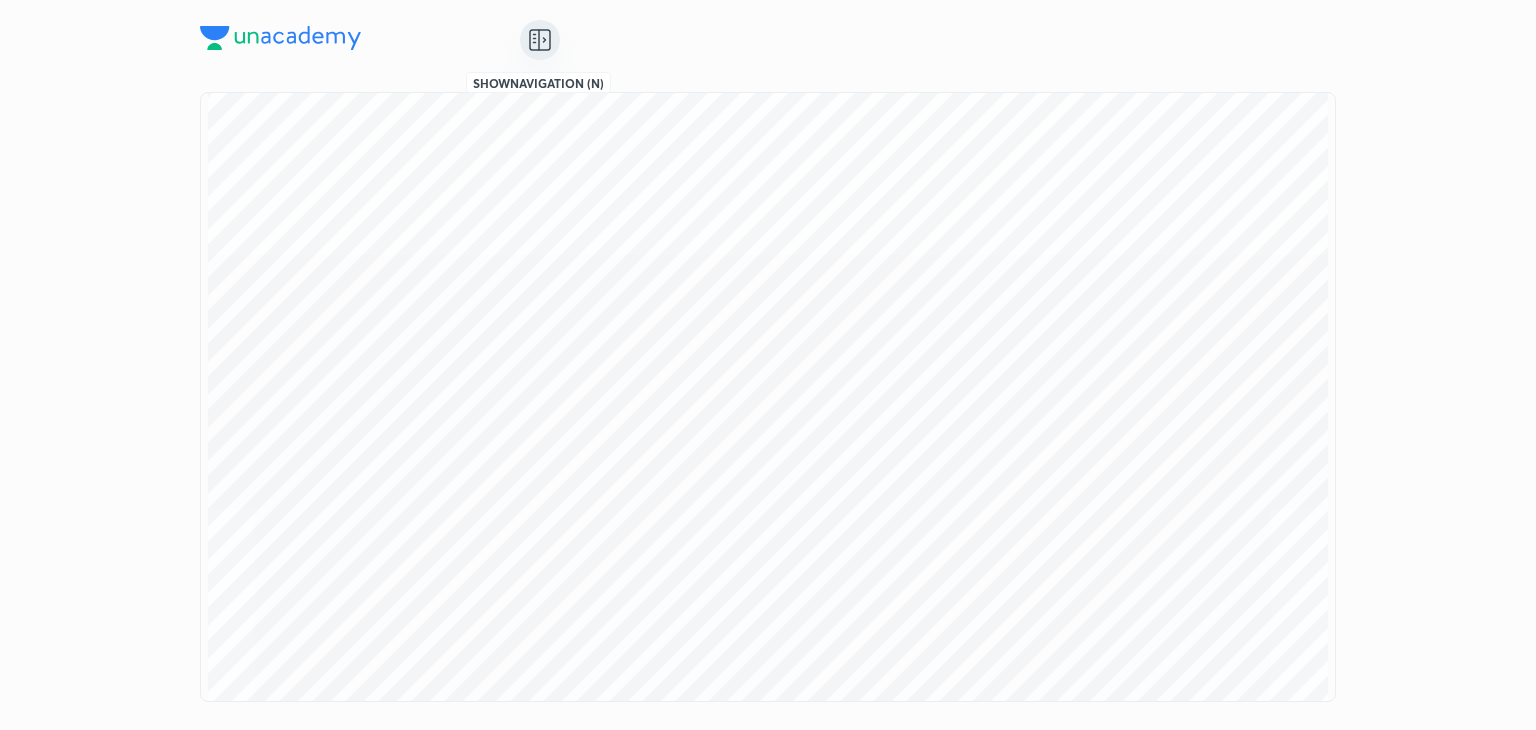 click 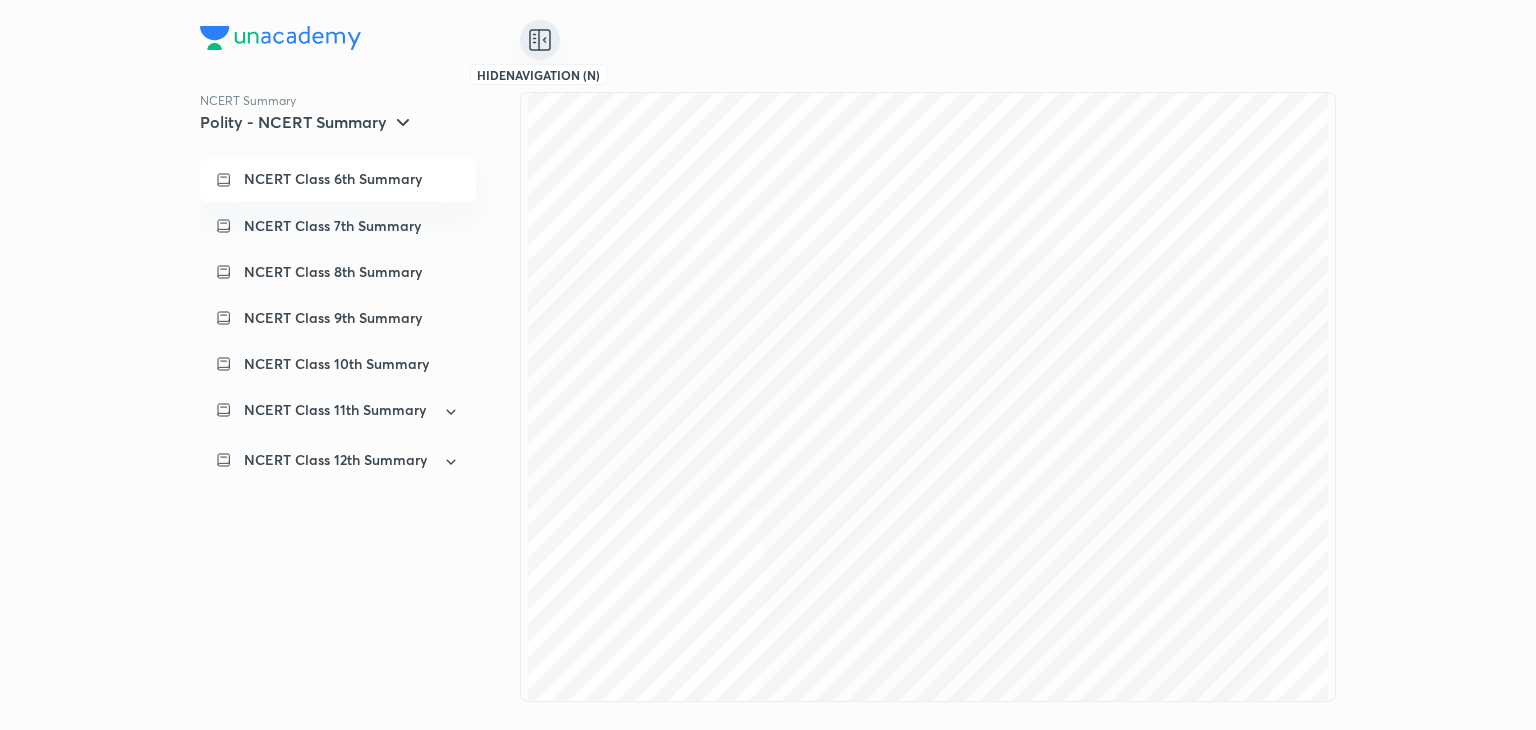 scroll, scrollTop: 24214, scrollLeft: 0, axis: vertical 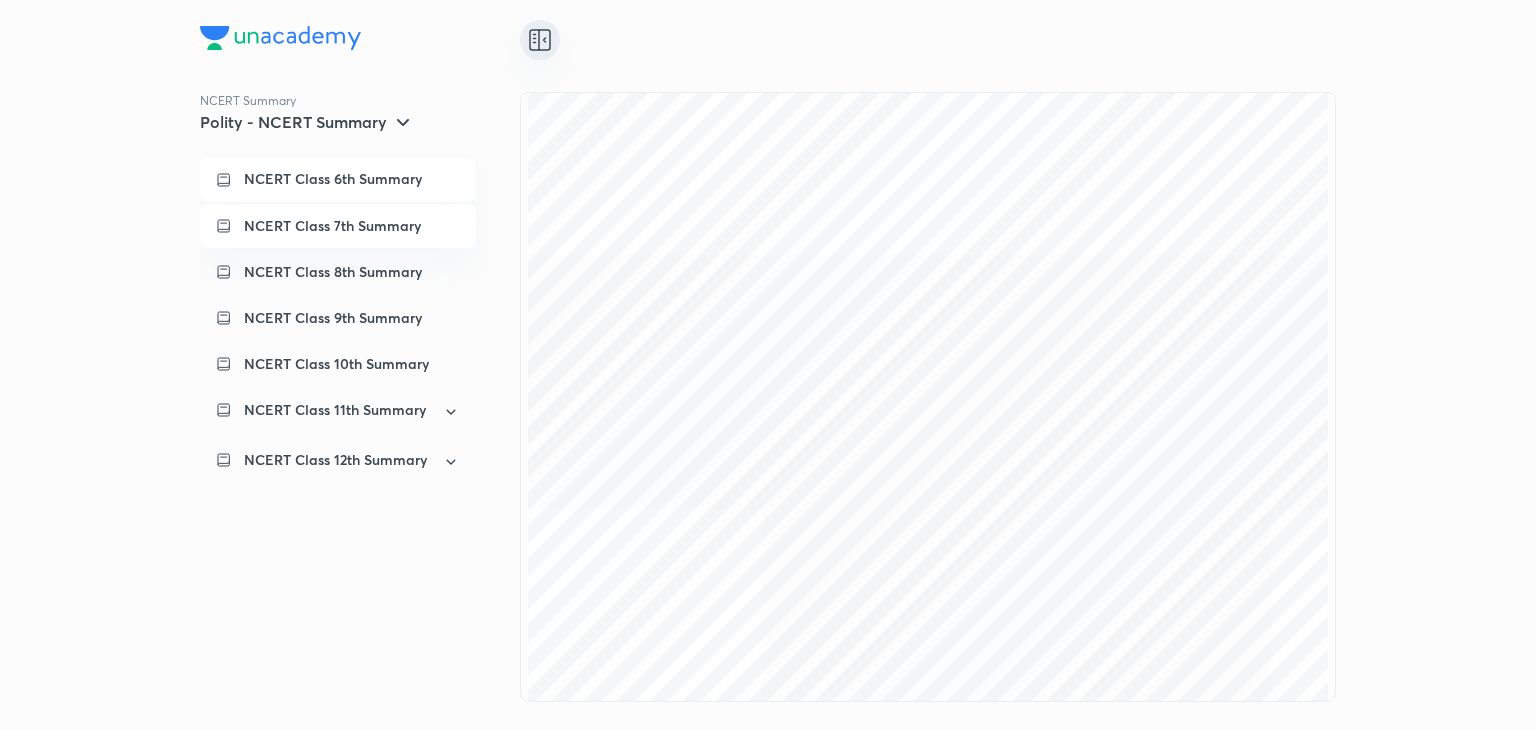 click on "NCERT Class 7th Summary" at bounding box center [332, 226] 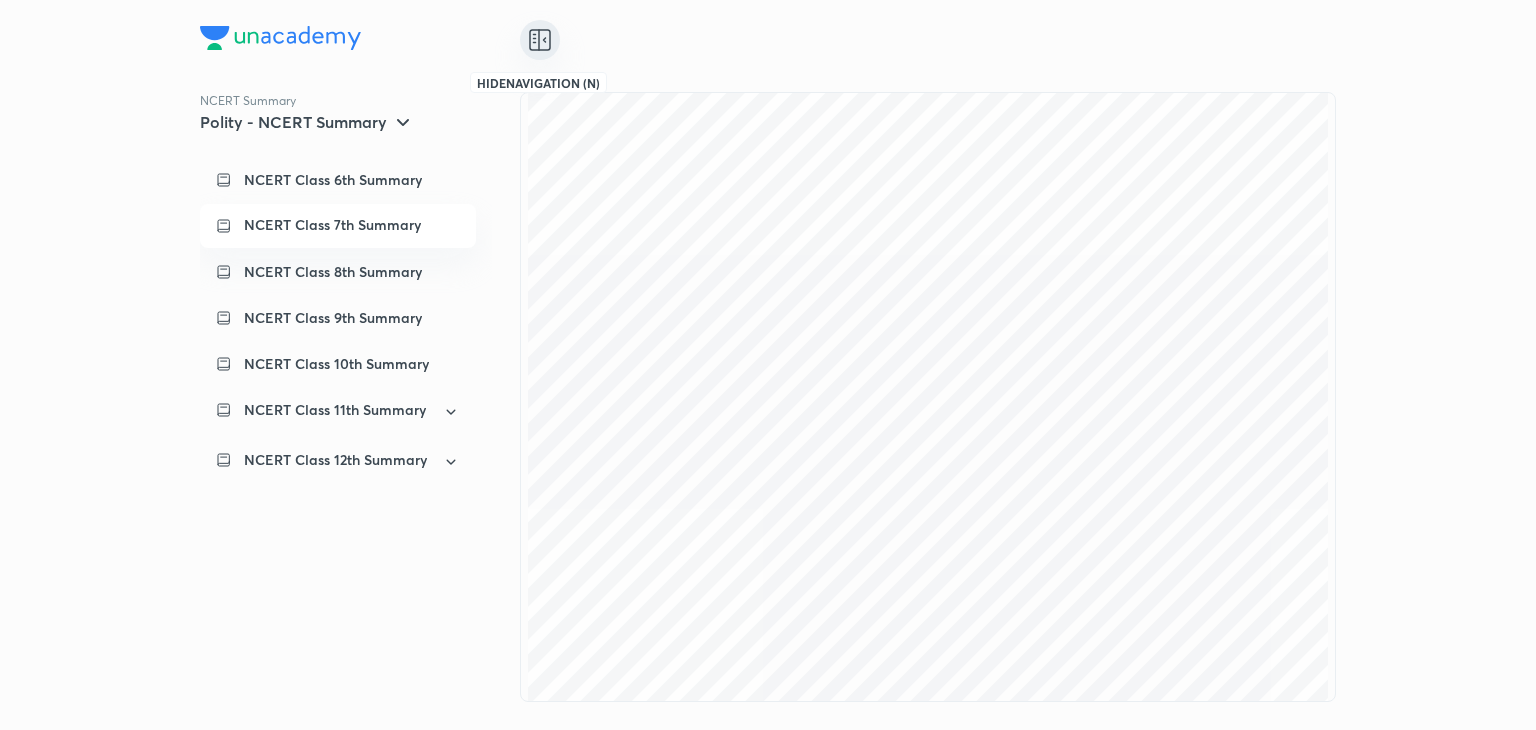 click at bounding box center [540, 40] 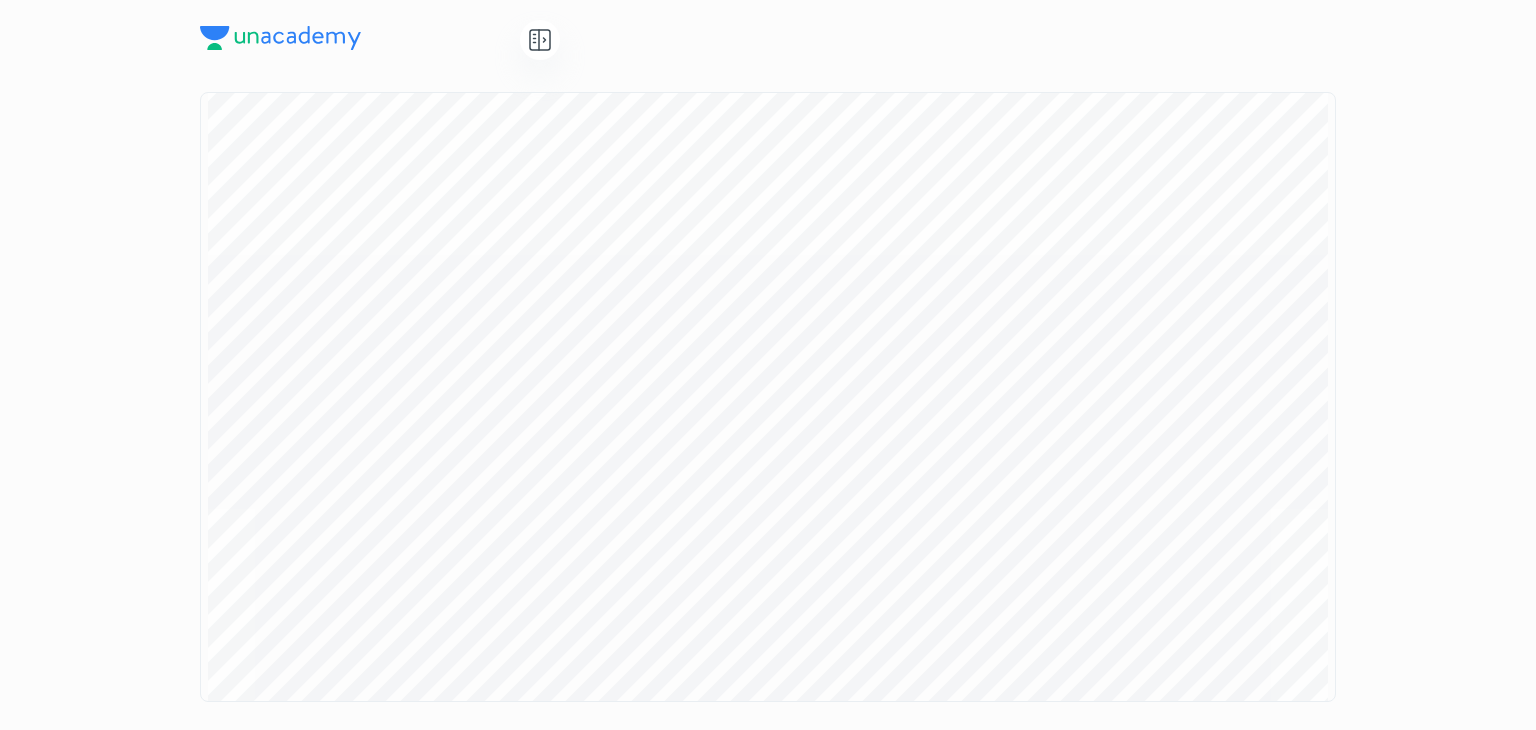 scroll, scrollTop: 560, scrollLeft: 0, axis: vertical 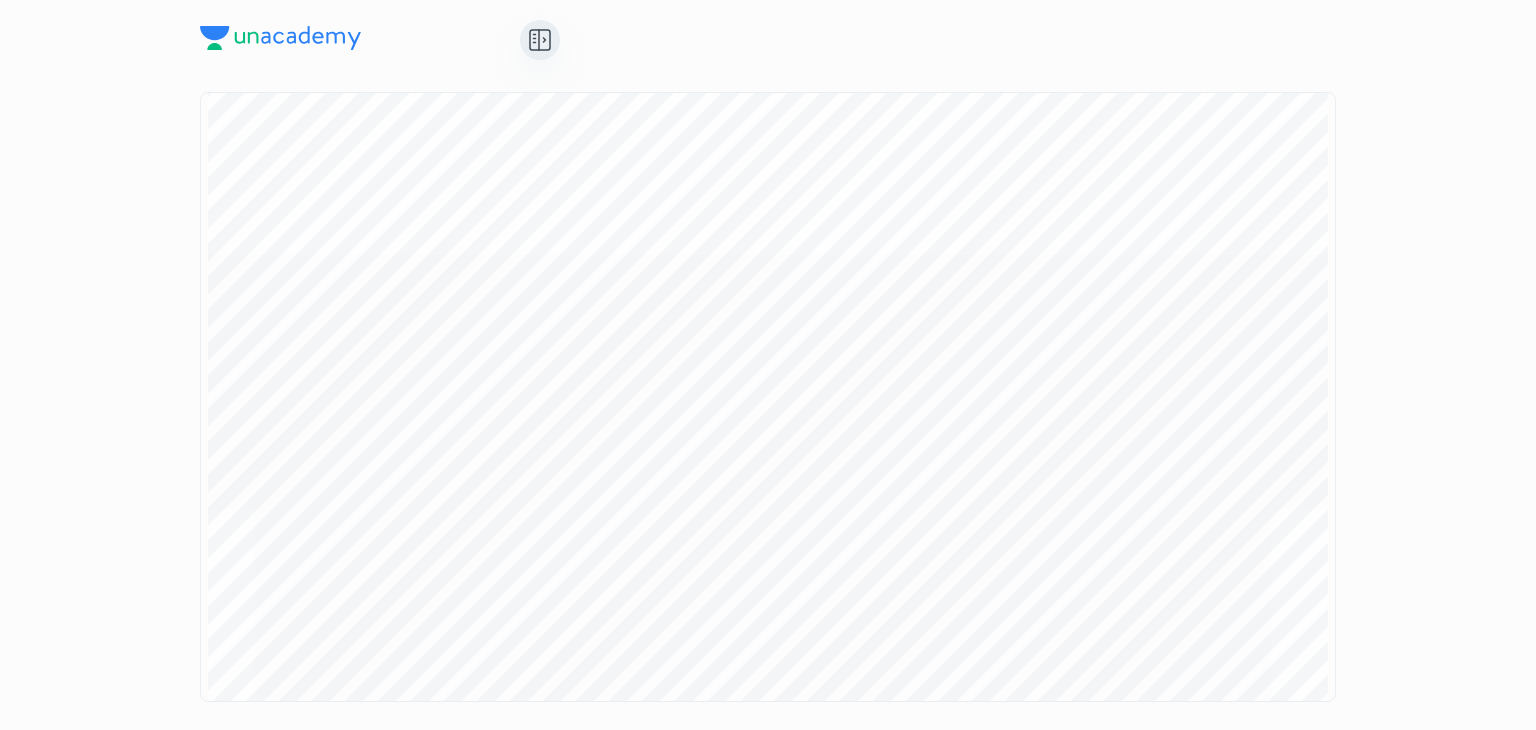 click at bounding box center (540, 40) 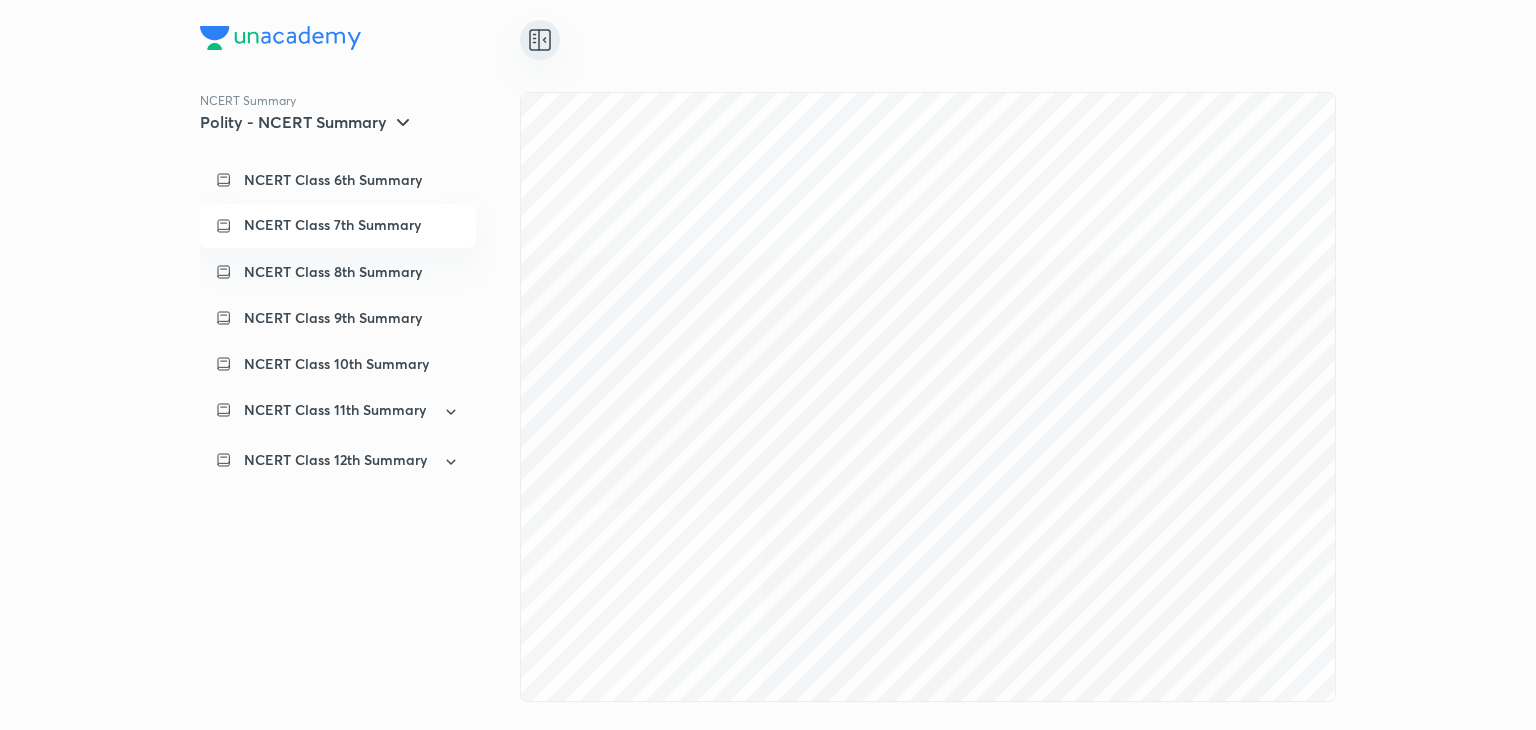 scroll, scrollTop: 11803, scrollLeft: 0, axis: vertical 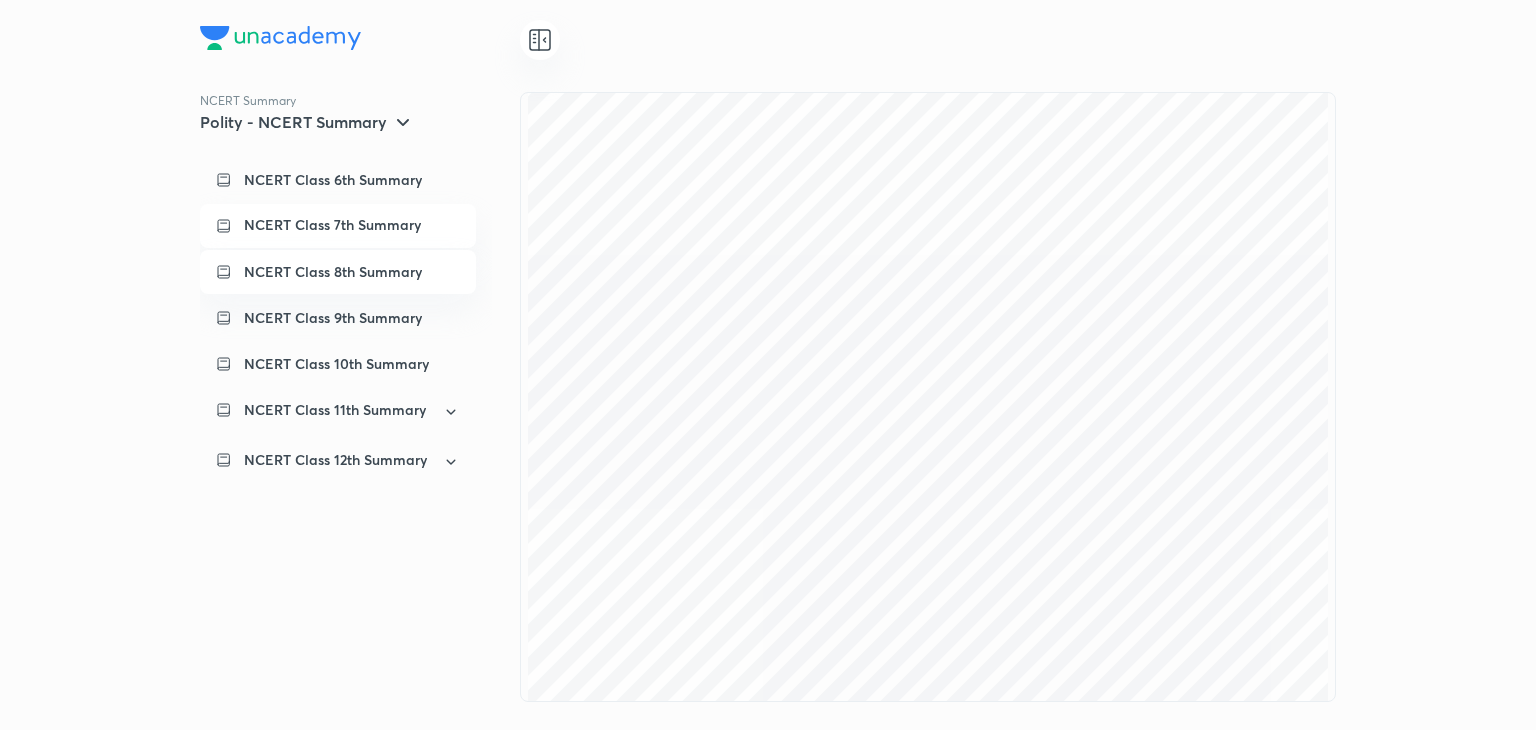 click on "NCERT Class 8th Summary" at bounding box center [333, 272] 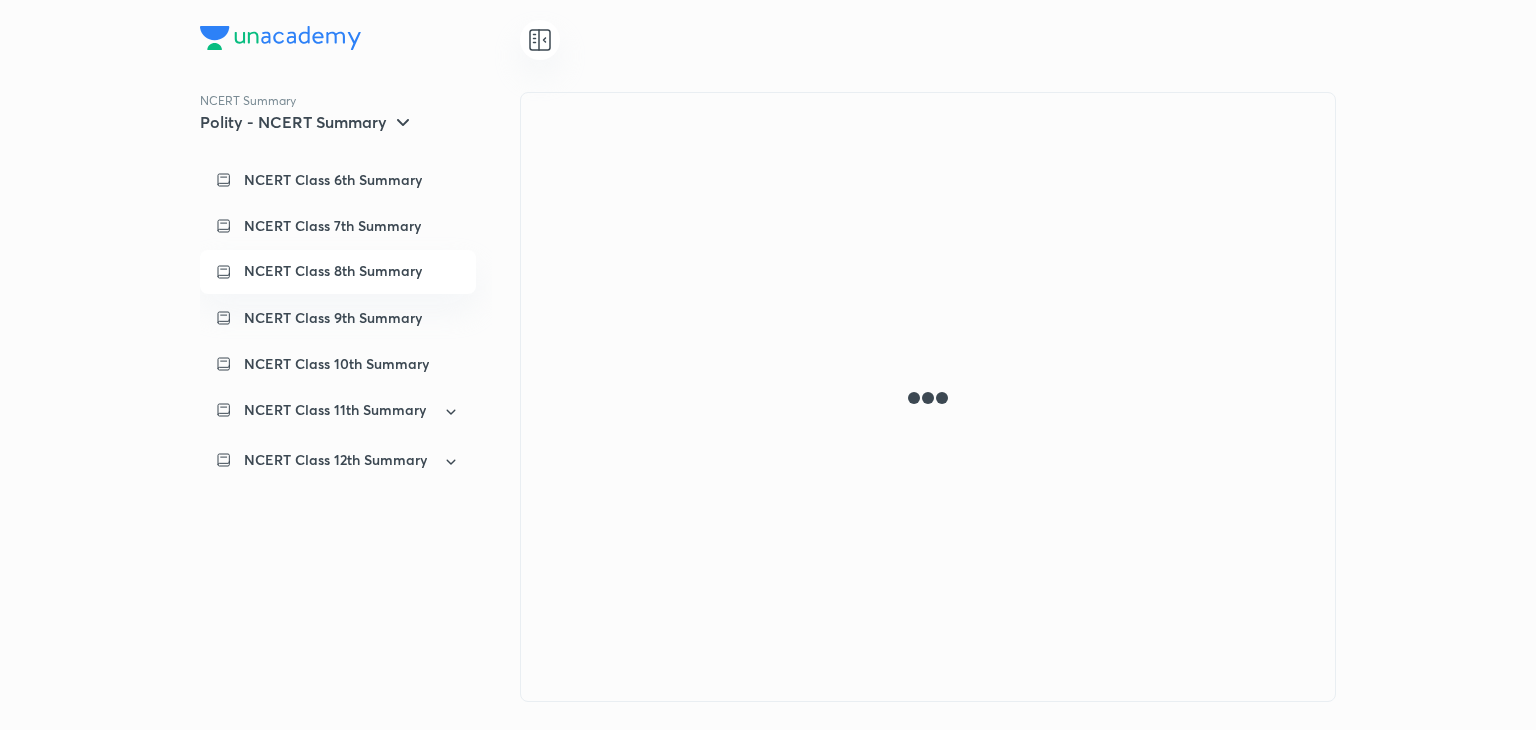 scroll, scrollTop: 0, scrollLeft: 0, axis: both 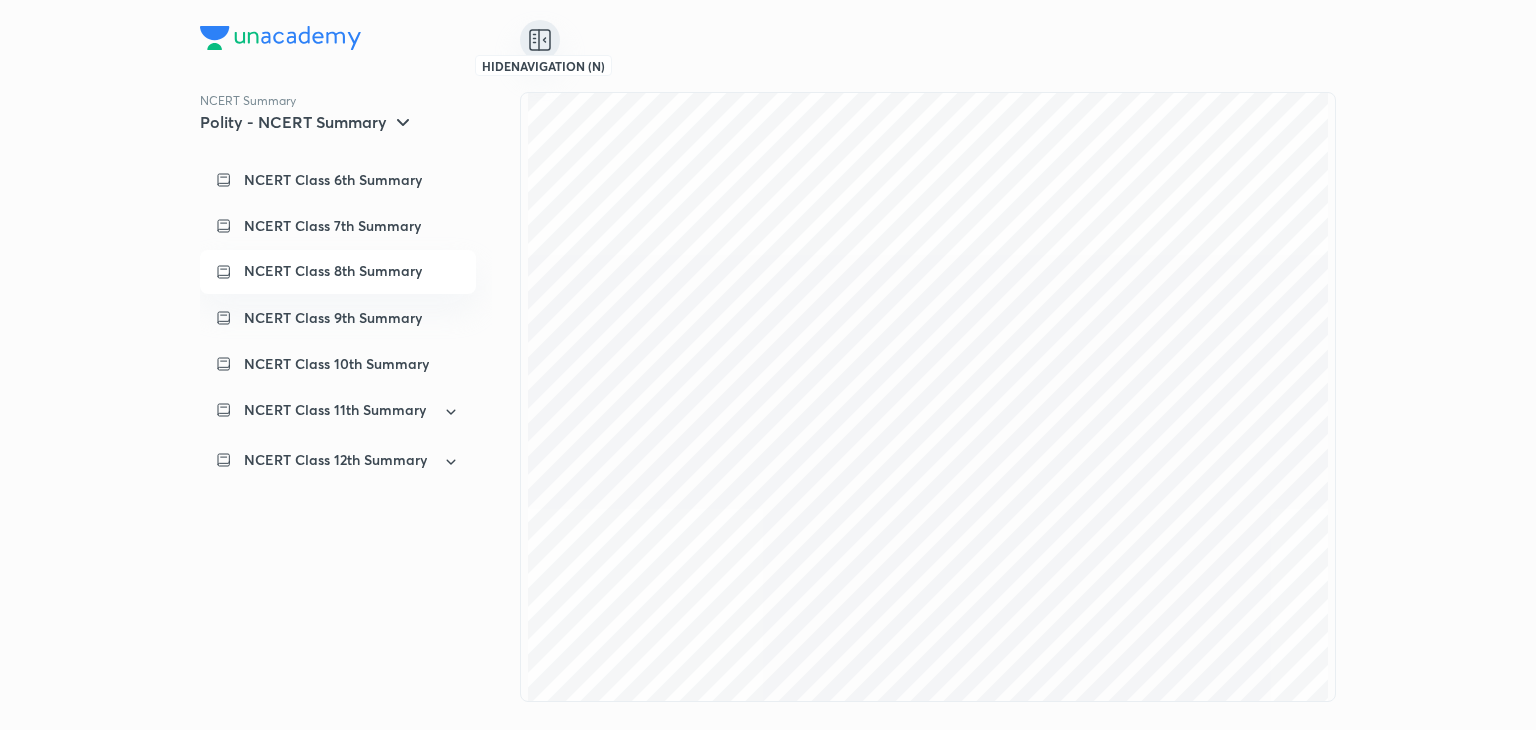 click 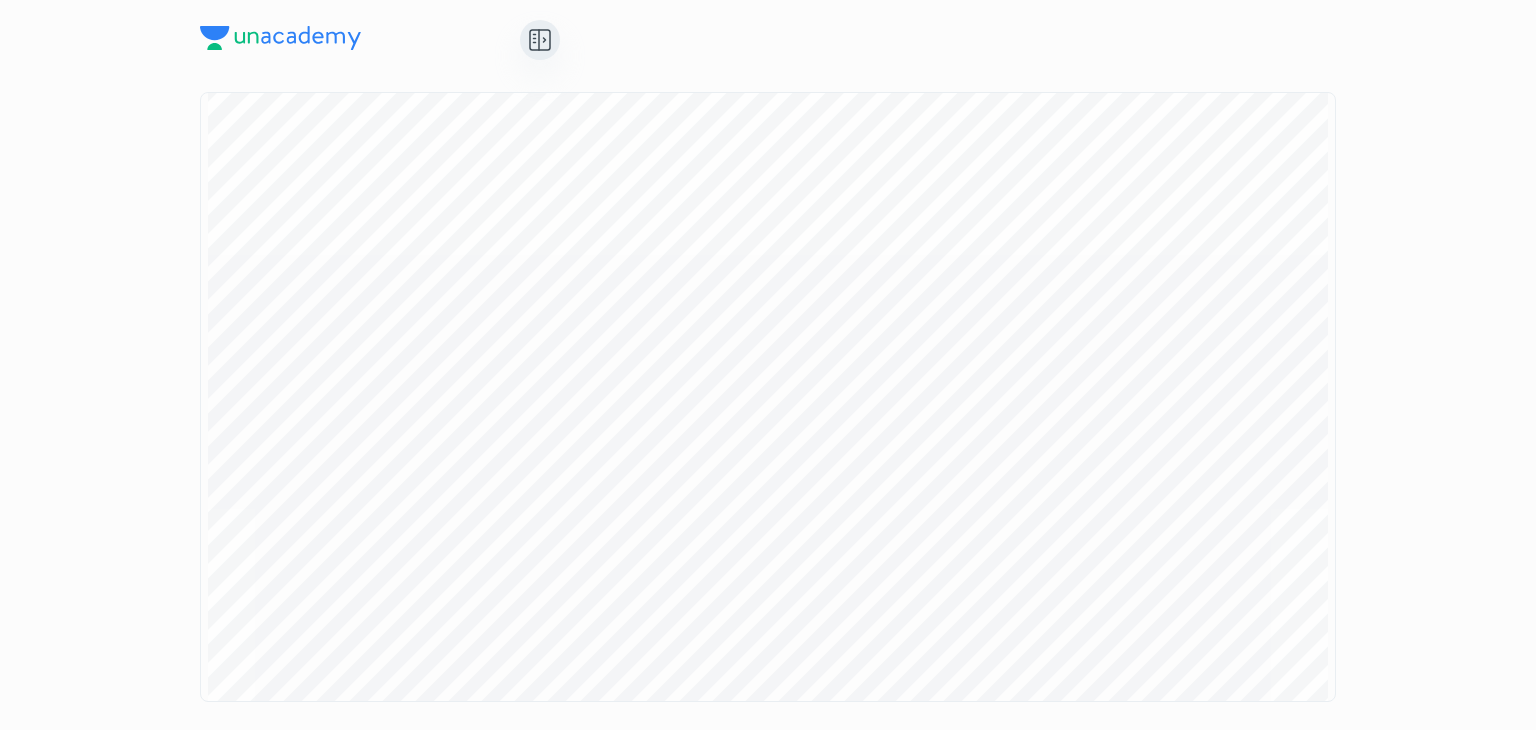 scroll, scrollTop: 555, scrollLeft: 0, axis: vertical 